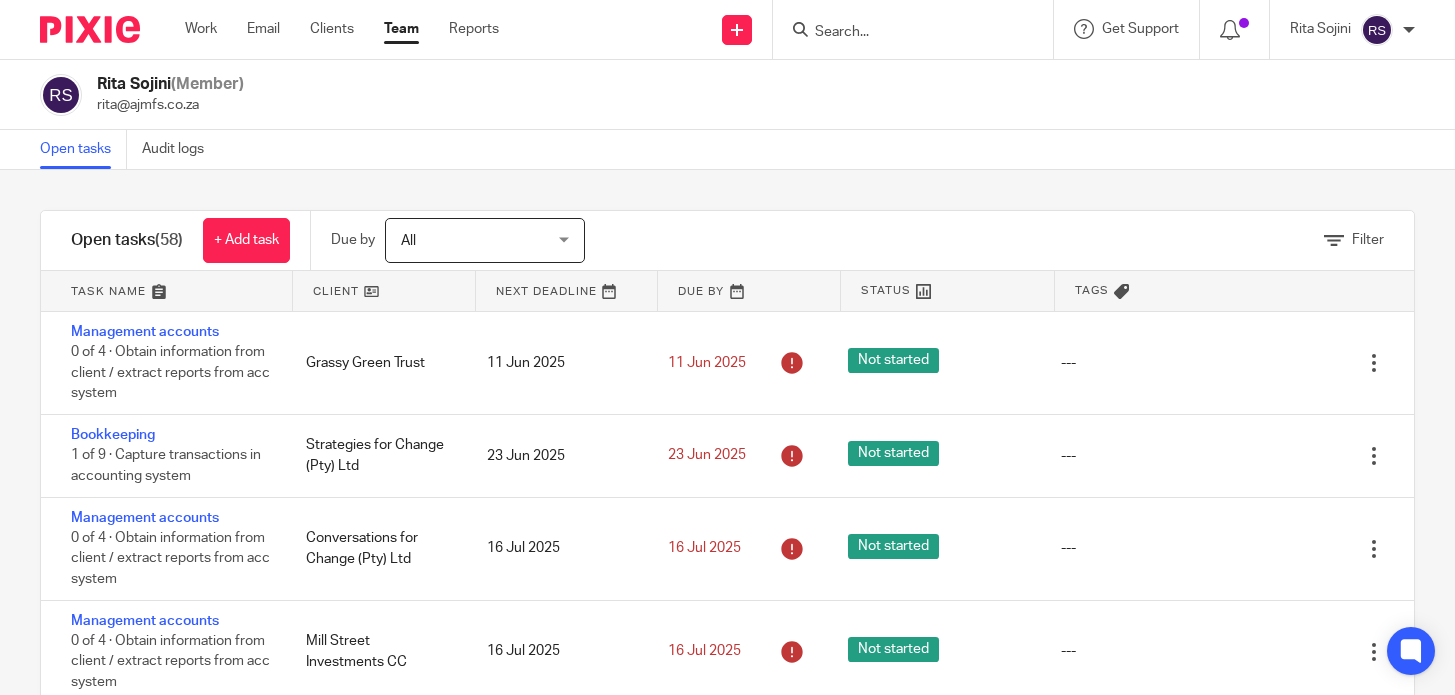 scroll, scrollTop: 0, scrollLeft: 0, axis: both 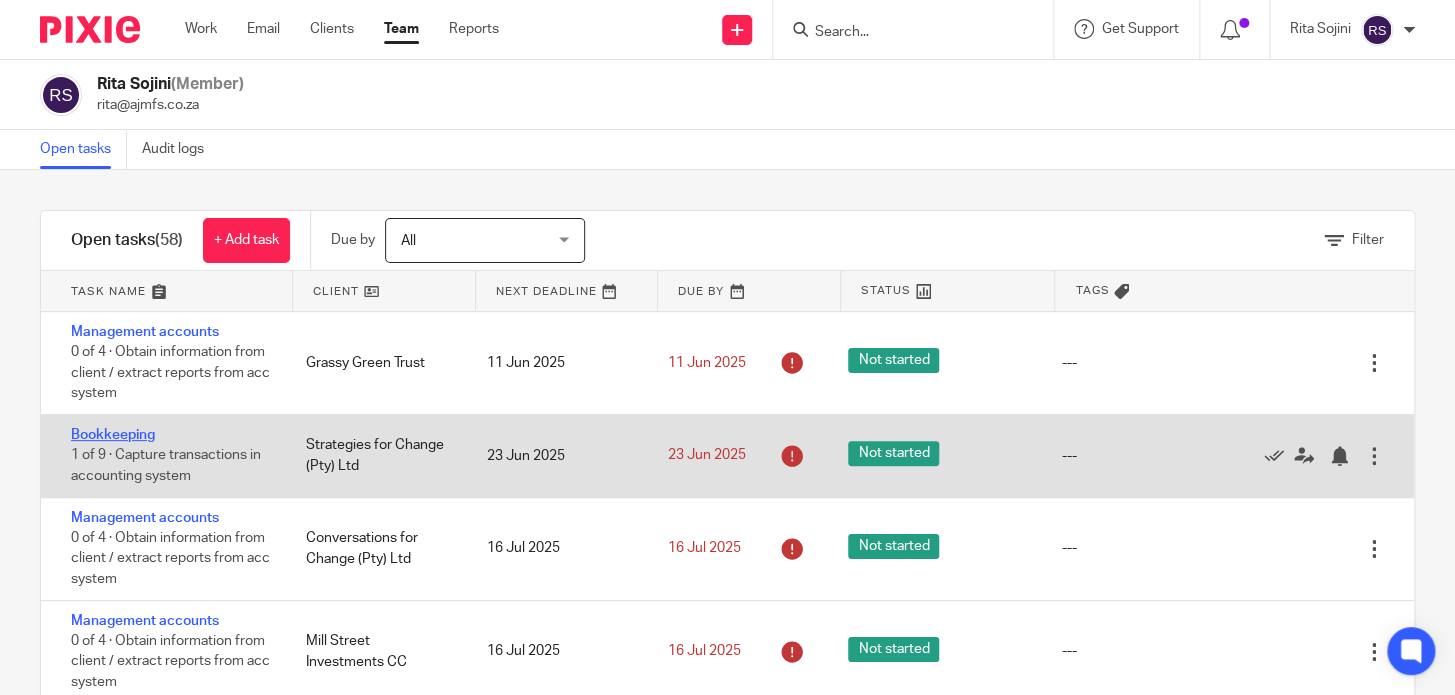 click on "Bookkeeping" at bounding box center [113, 435] 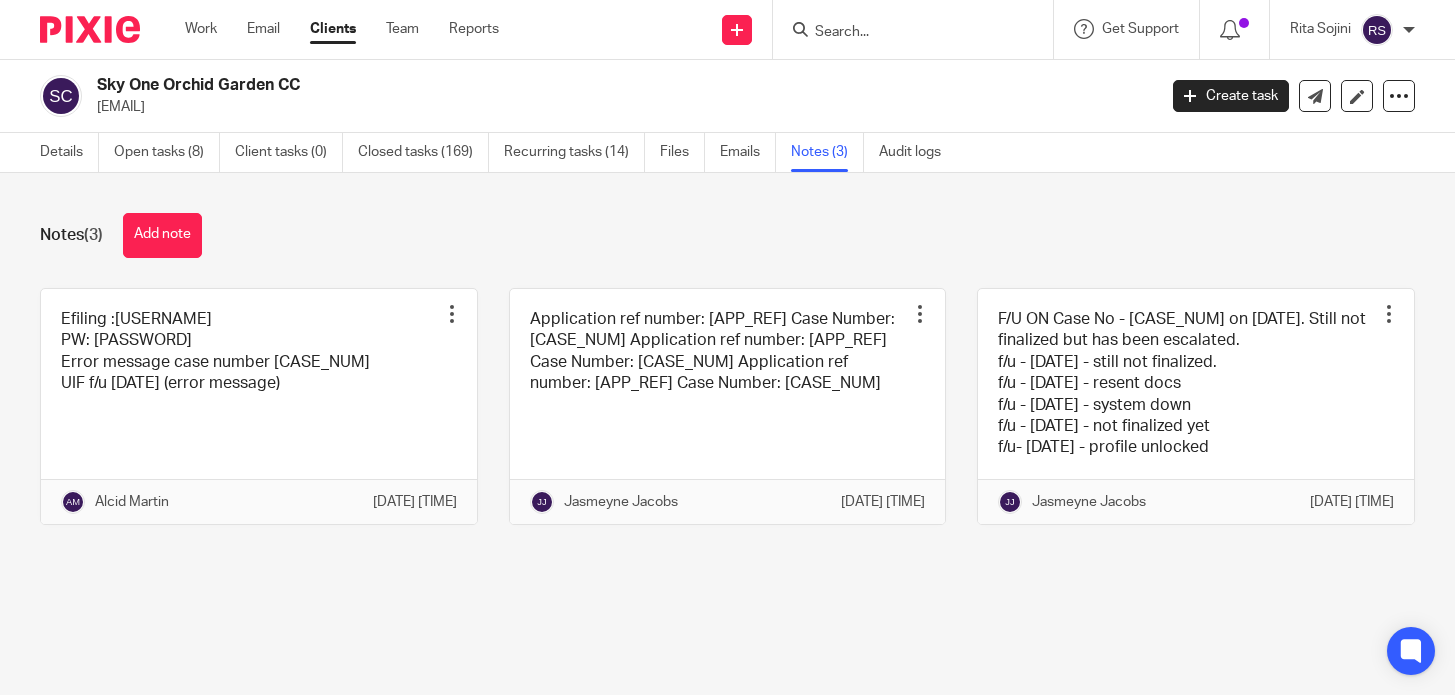 scroll, scrollTop: 0, scrollLeft: 0, axis: both 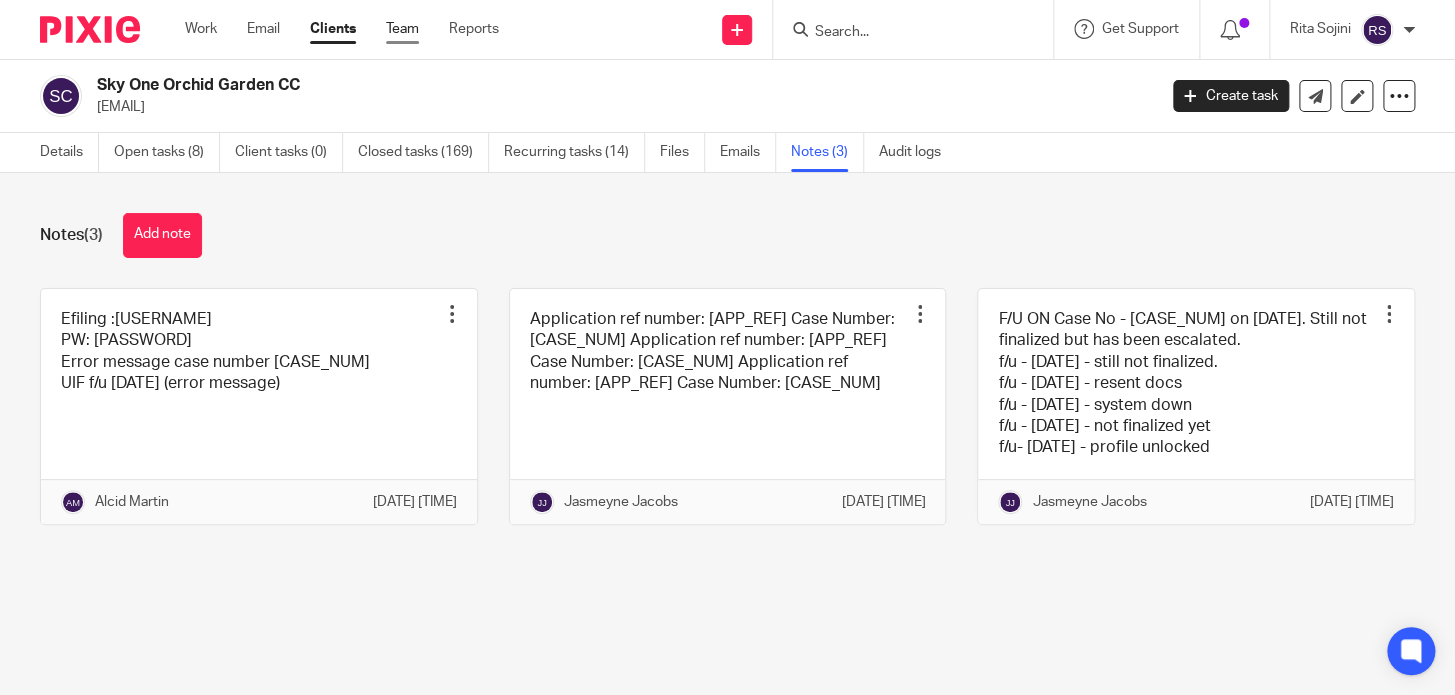 click on "Team" at bounding box center (402, 29) 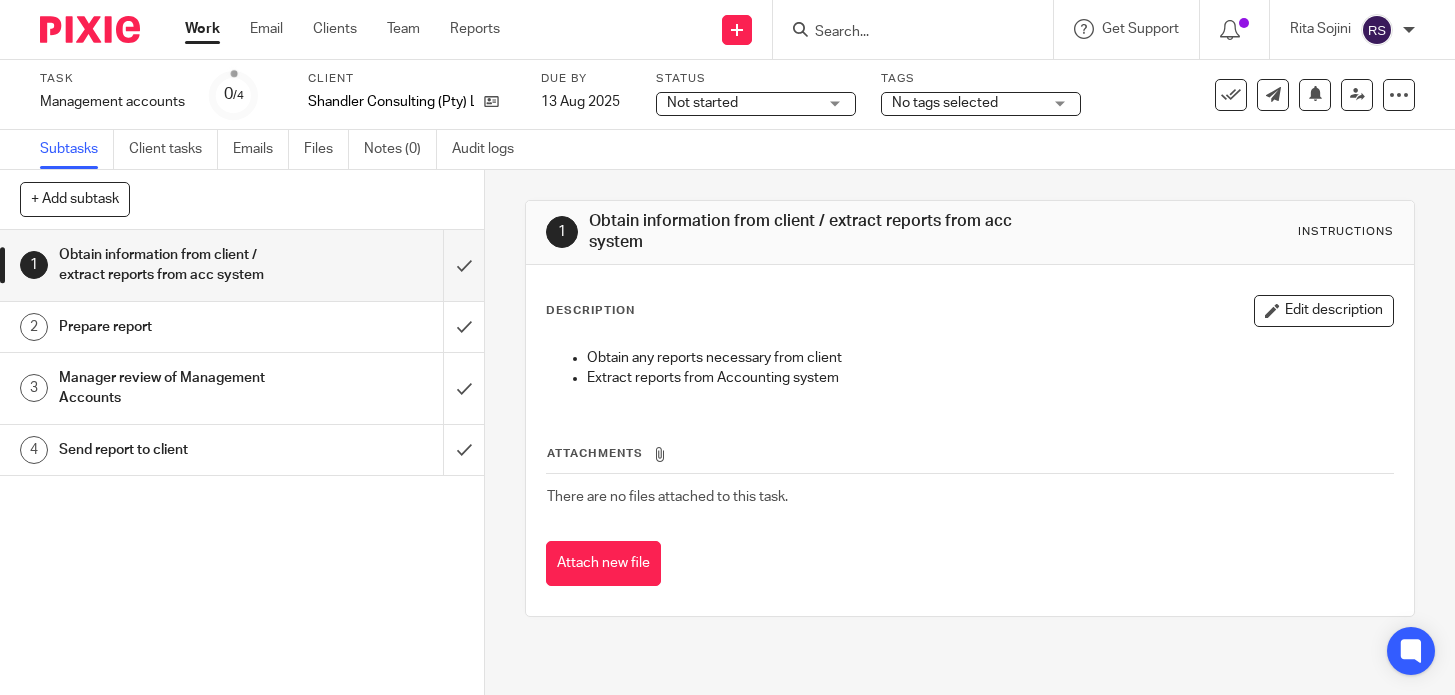 scroll, scrollTop: 0, scrollLeft: 0, axis: both 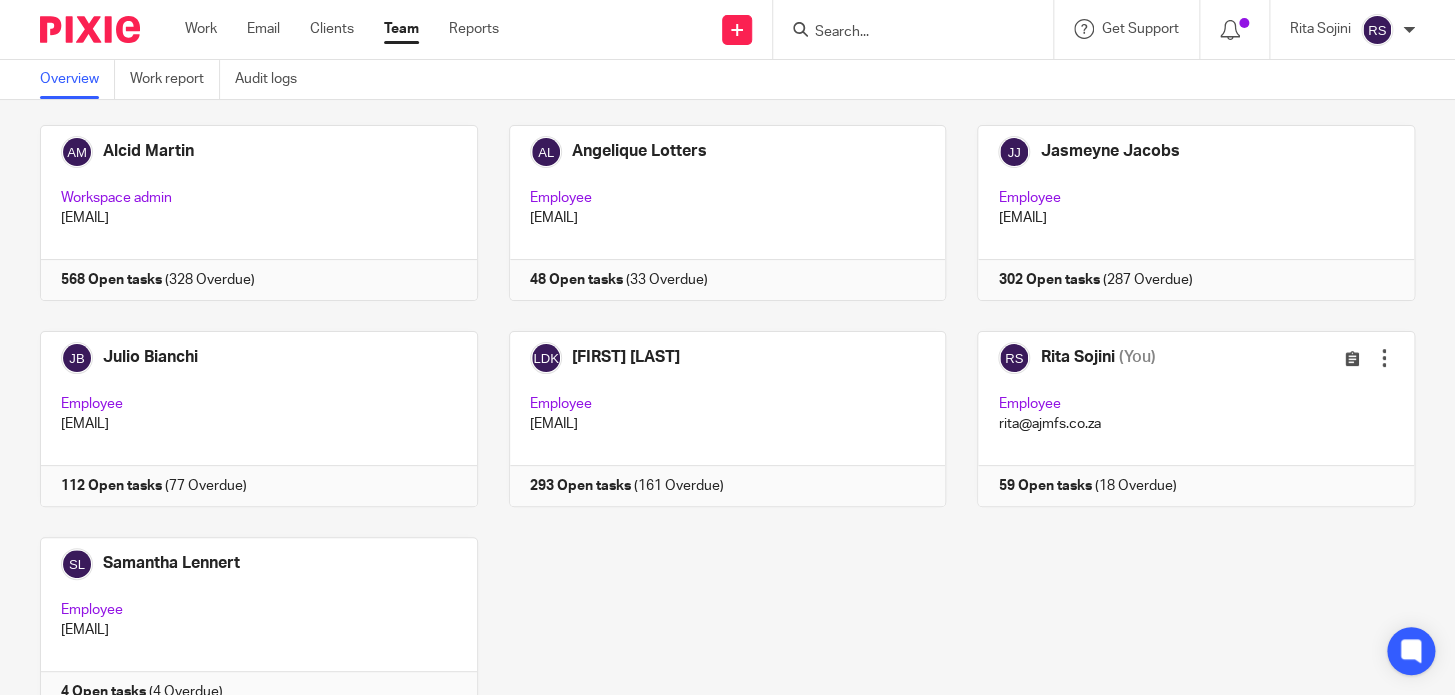 click at bounding box center [913, 29] 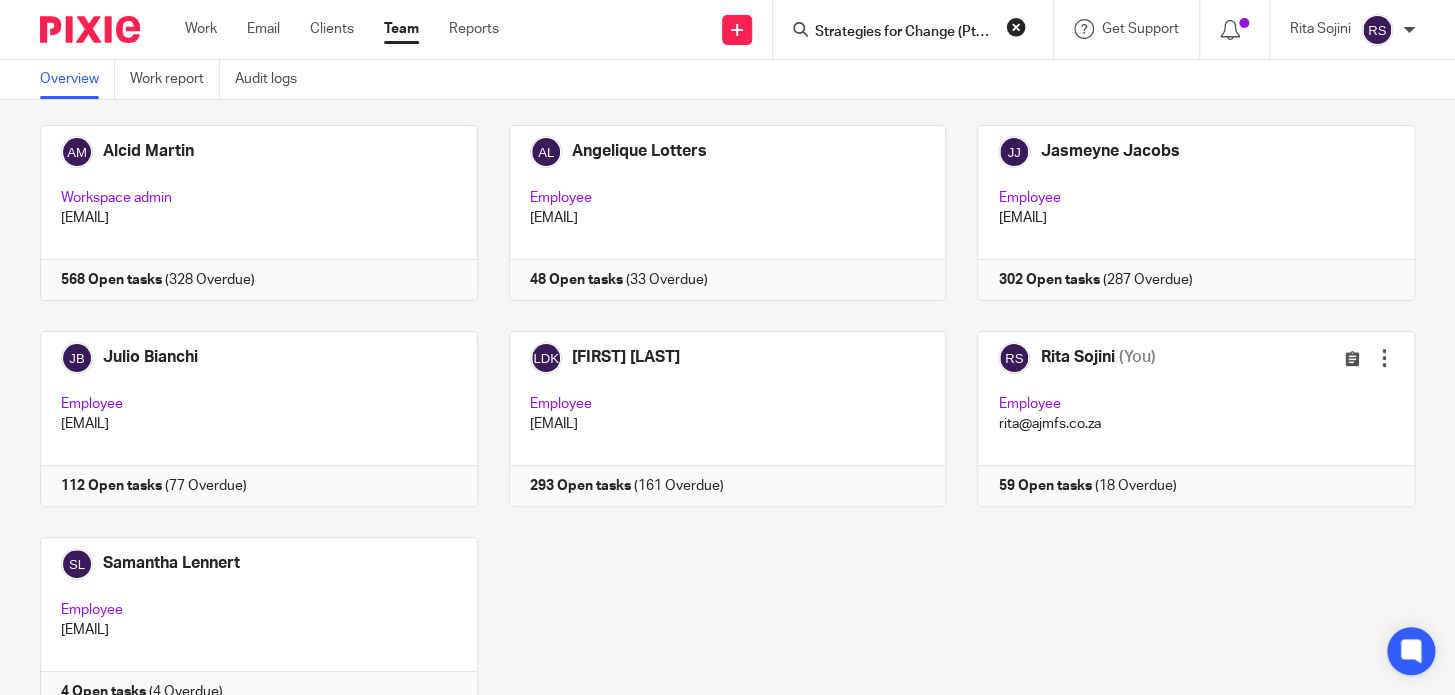 scroll, scrollTop: 0, scrollLeft: 22, axis: horizontal 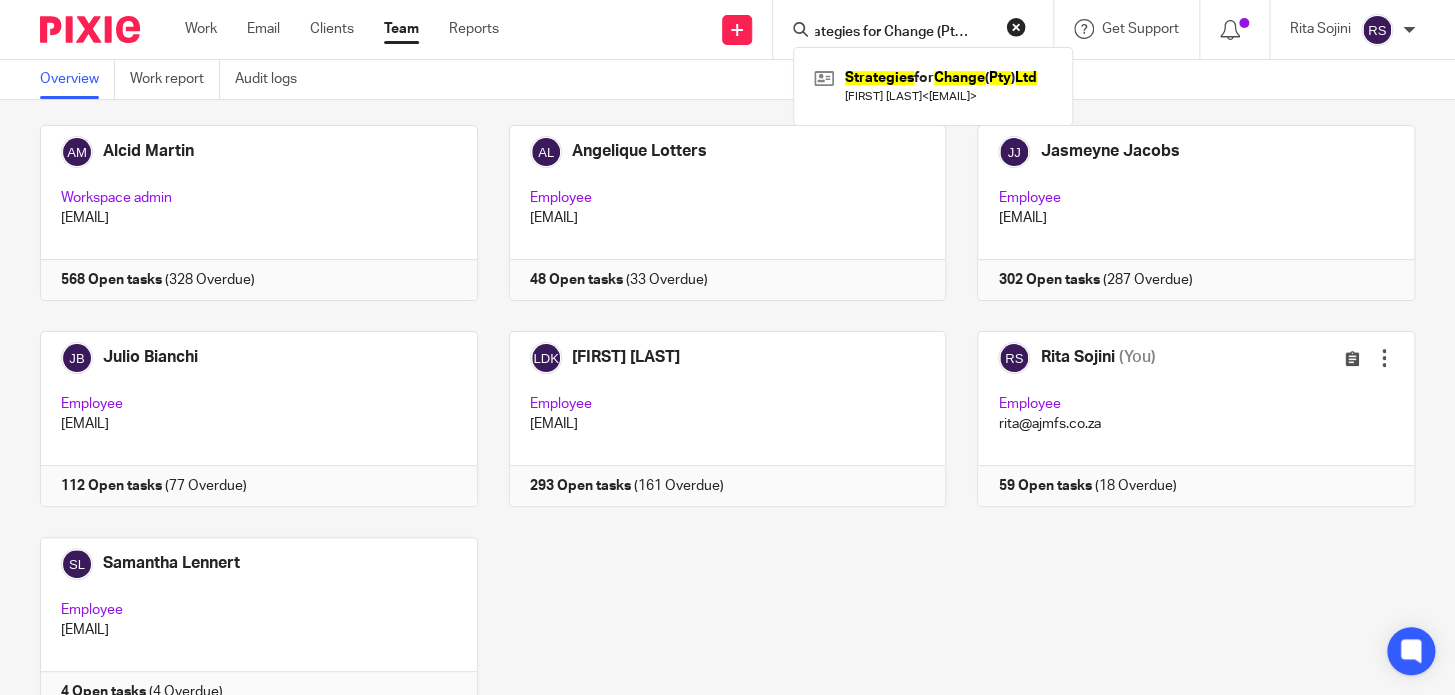 type on "Strategies for Change (Pty) Ltd" 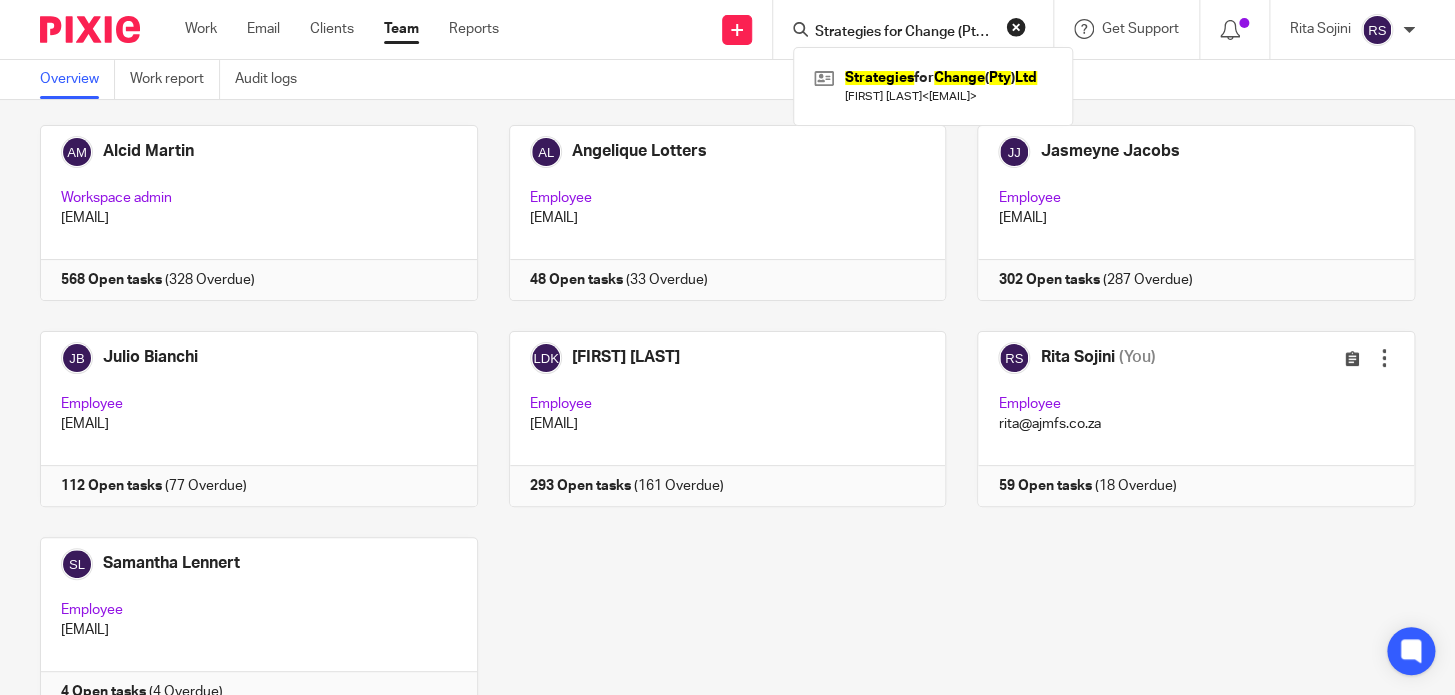 drag, startPoint x: 857, startPoint y: 86, endPoint x: 902, endPoint y: 48, distance: 58.898216 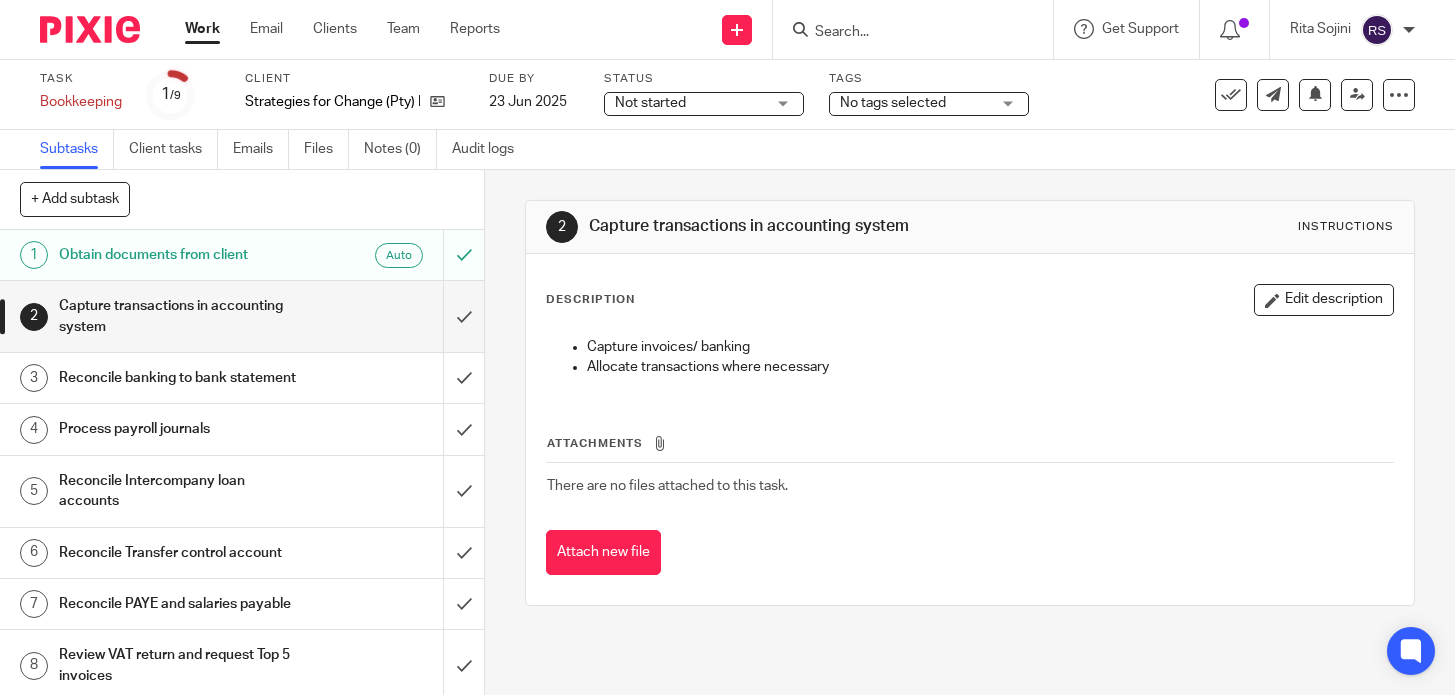 scroll, scrollTop: 0, scrollLeft: 0, axis: both 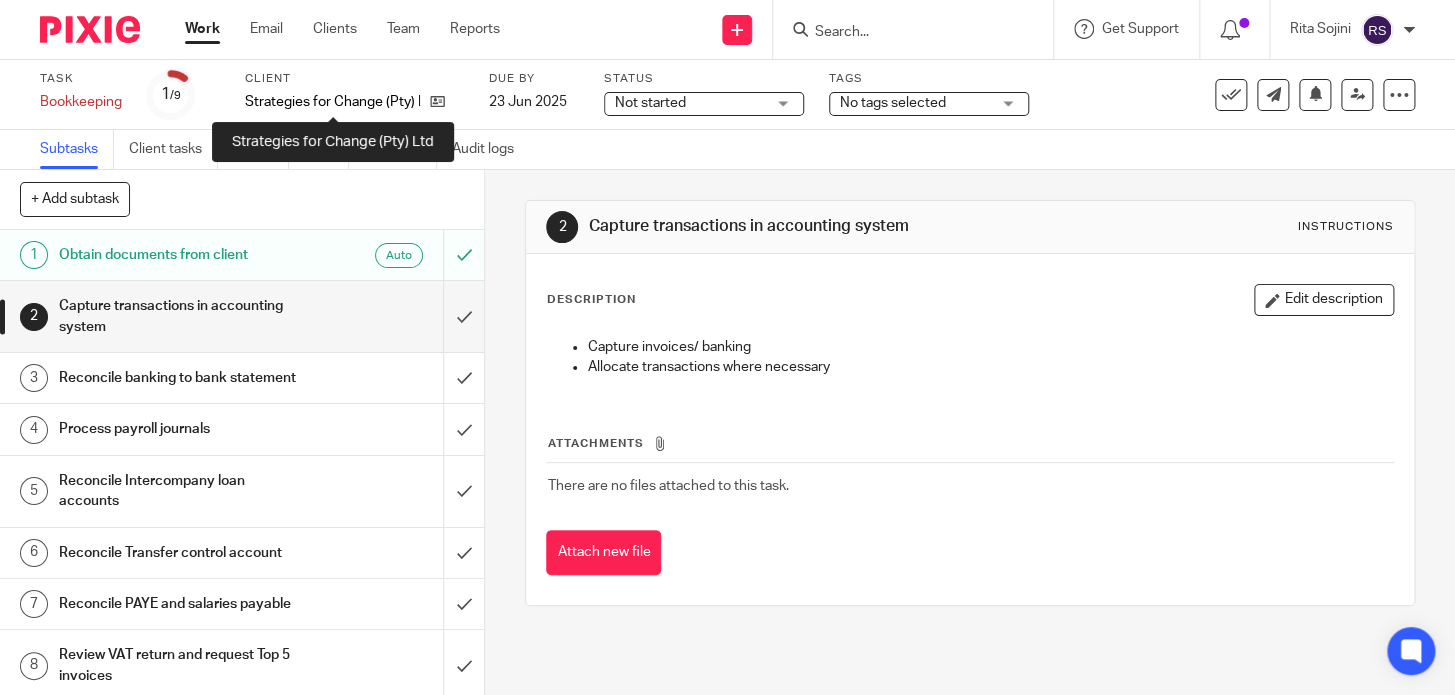 click on "Strategies for Change (Pty) Ltd" at bounding box center (332, 102) 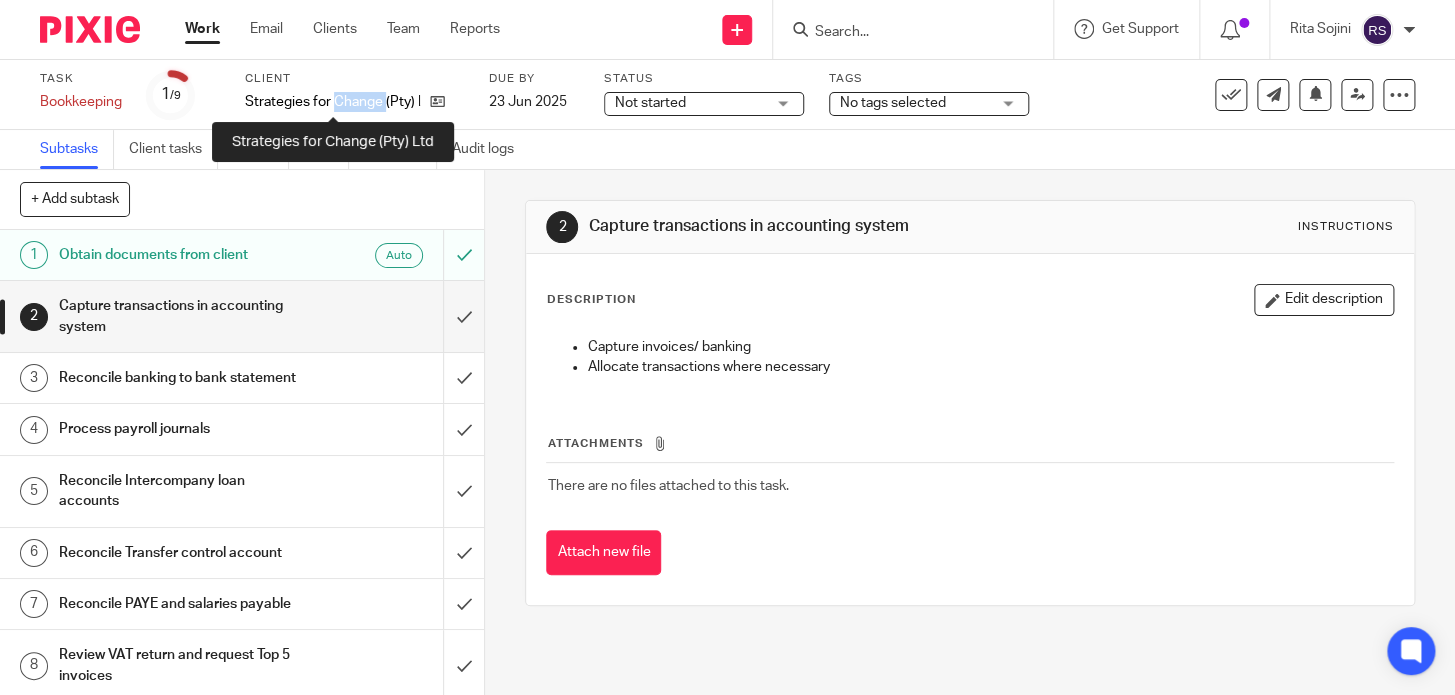click on "Strategies for Change (Pty) Ltd" at bounding box center [332, 102] 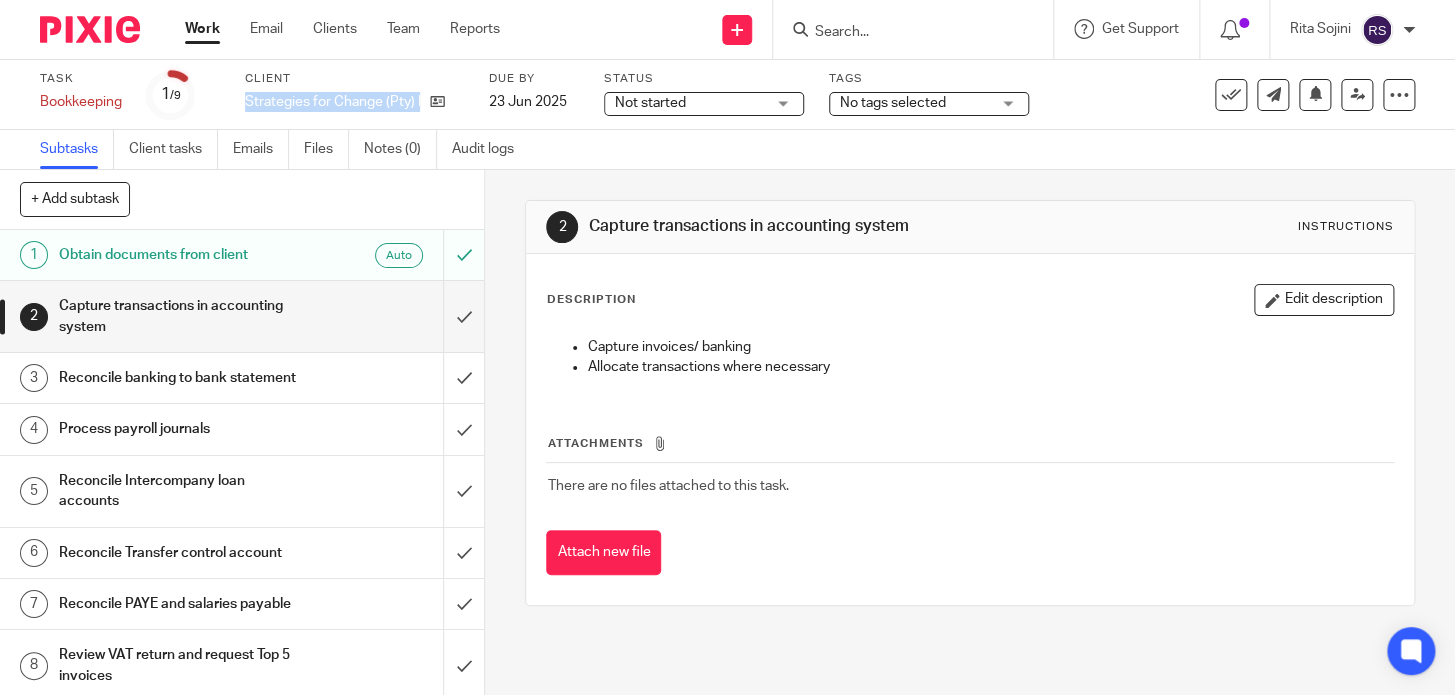click on "Strategies for Change (Pty) Ltd" at bounding box center (332, 102) 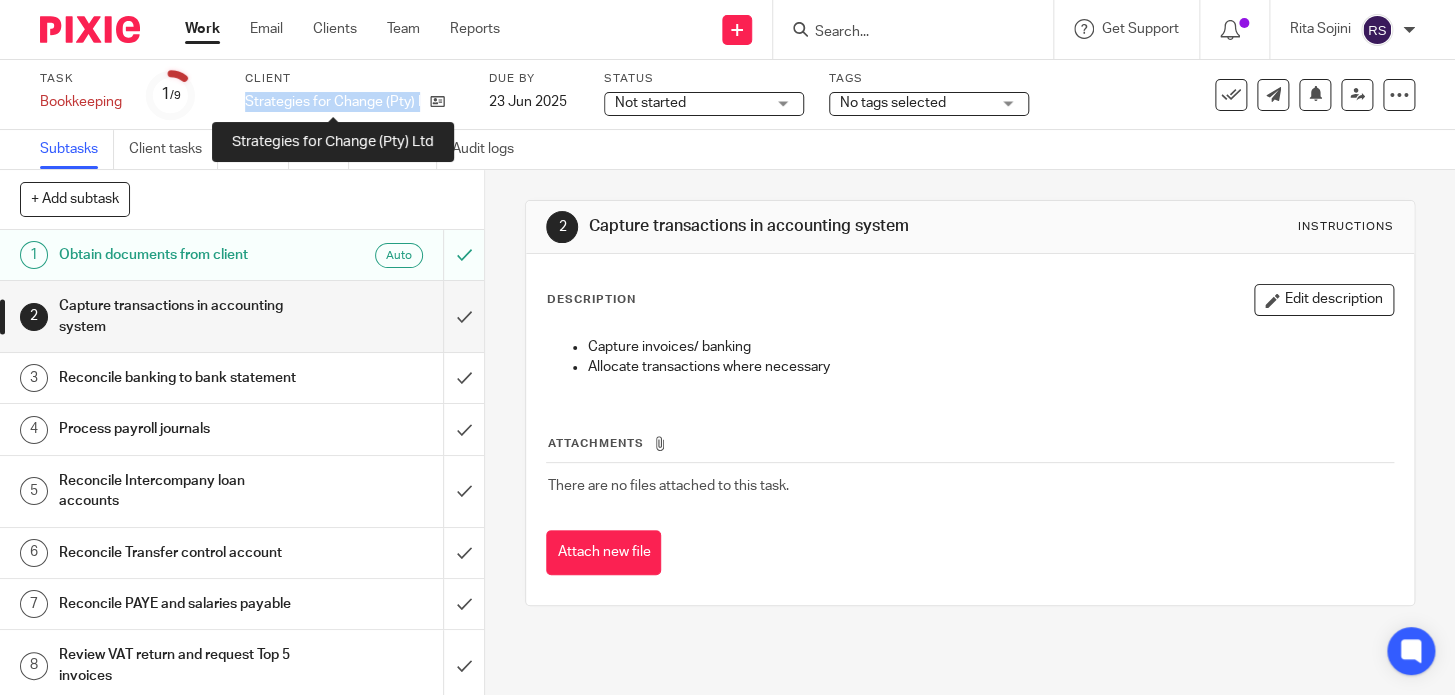 copy on "Strategies for Change (Pty) Ltd" 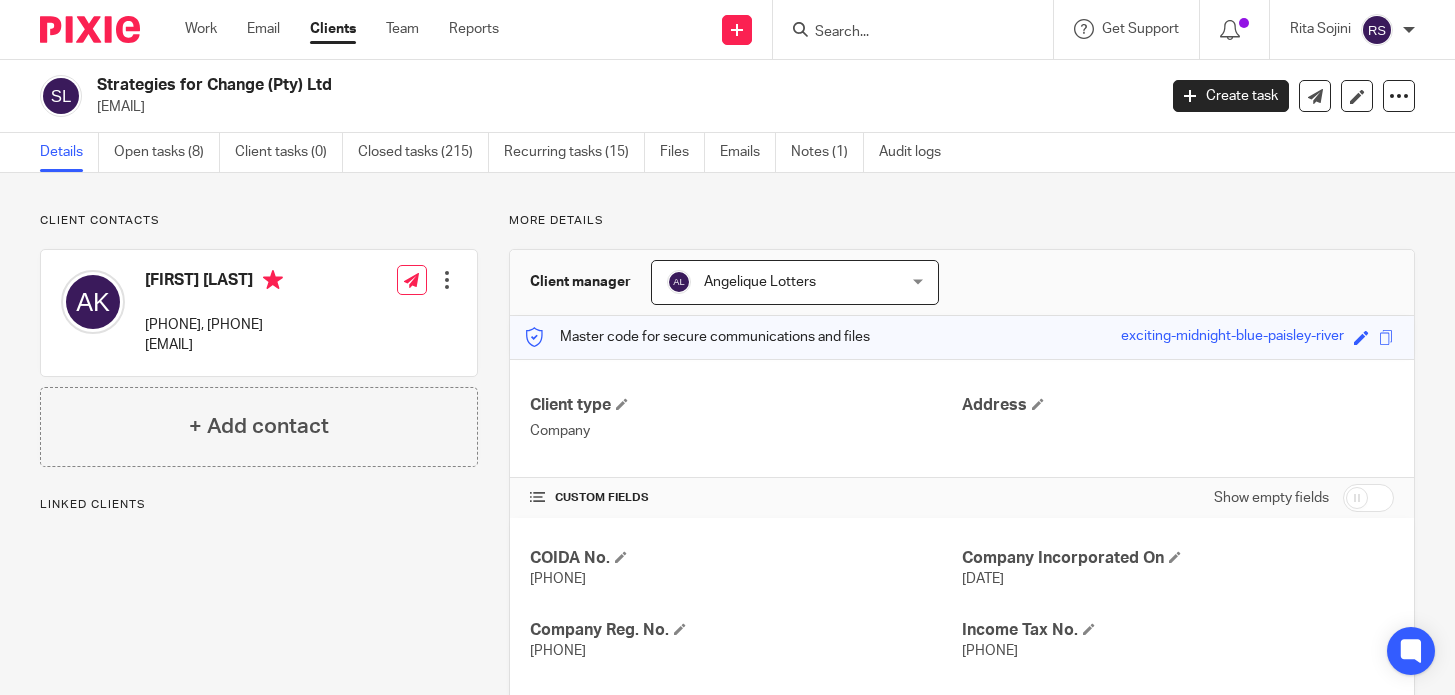scroll, scrollTop: 0, scrollLeft: 0, axis: both 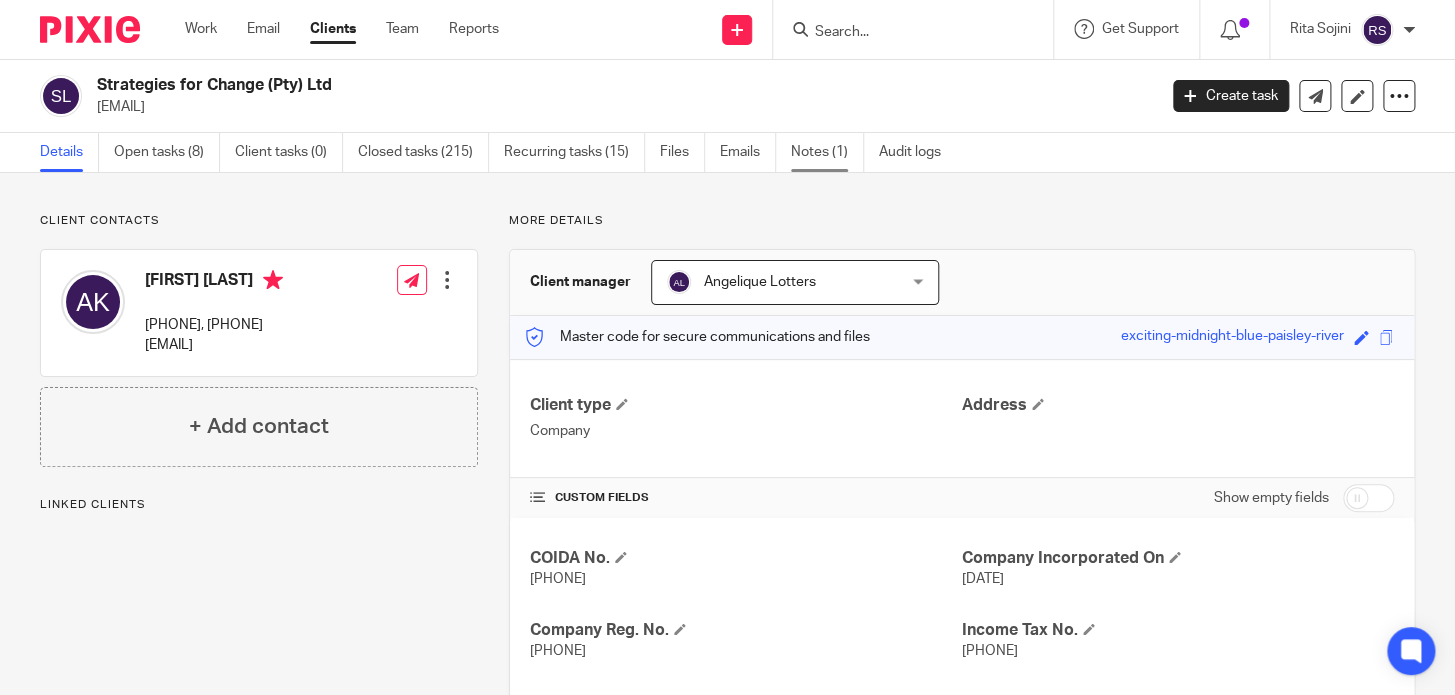 click on "Notes (1)" at bounding box center [827, 152] 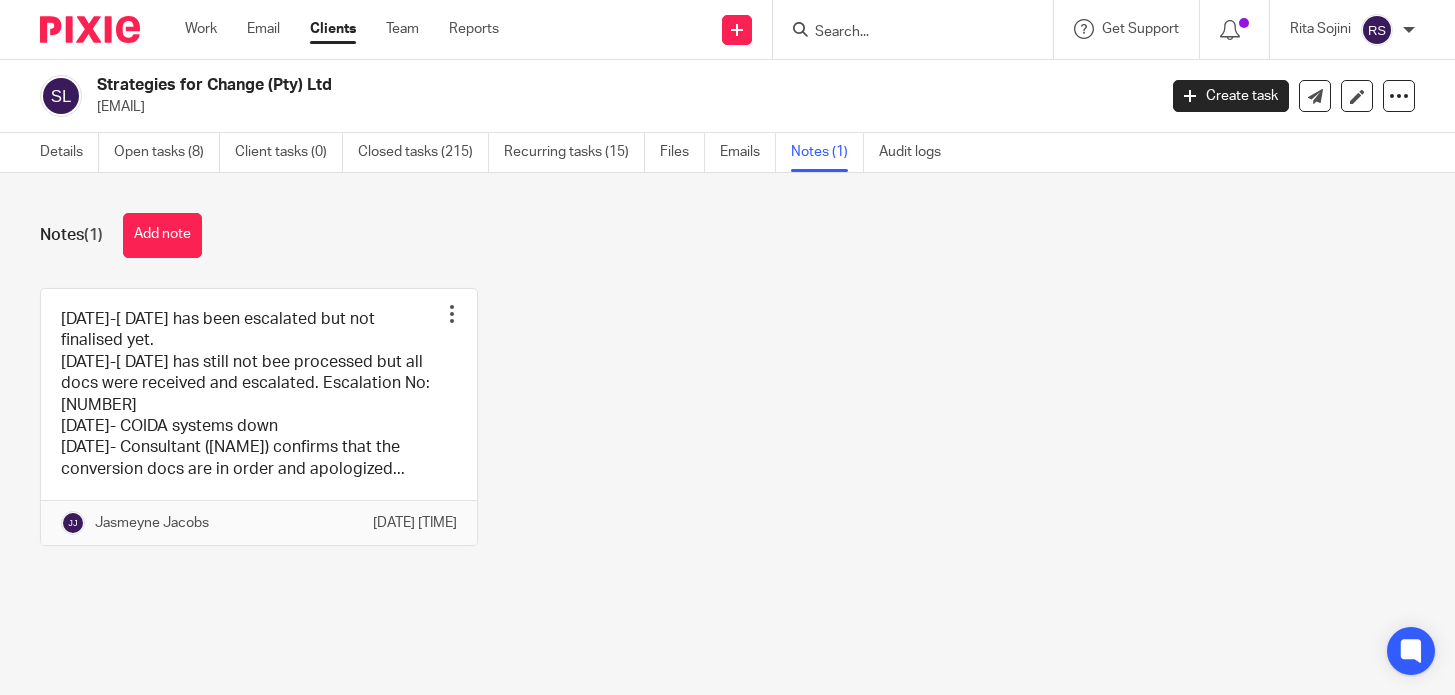 scroll, scrollTop: 0, scrollLeft: 0, axis: both 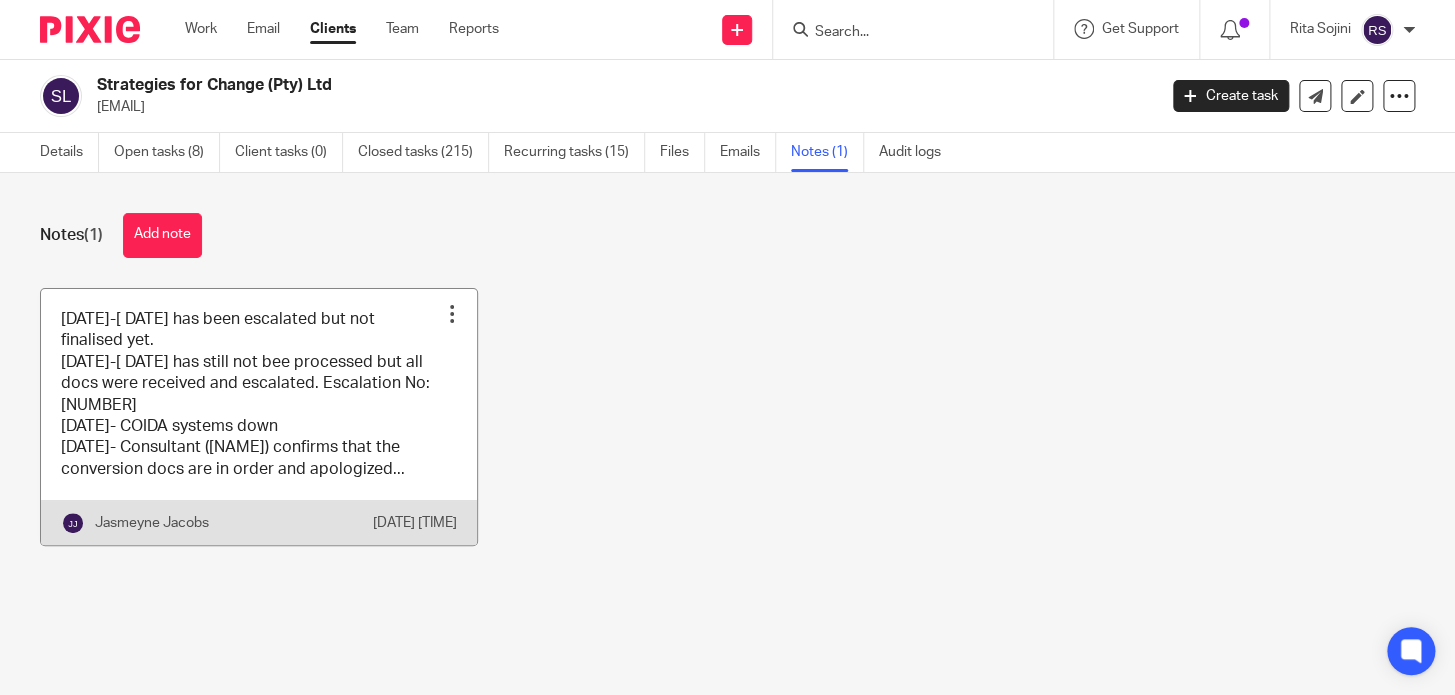 click at bounding box center [259, 417] 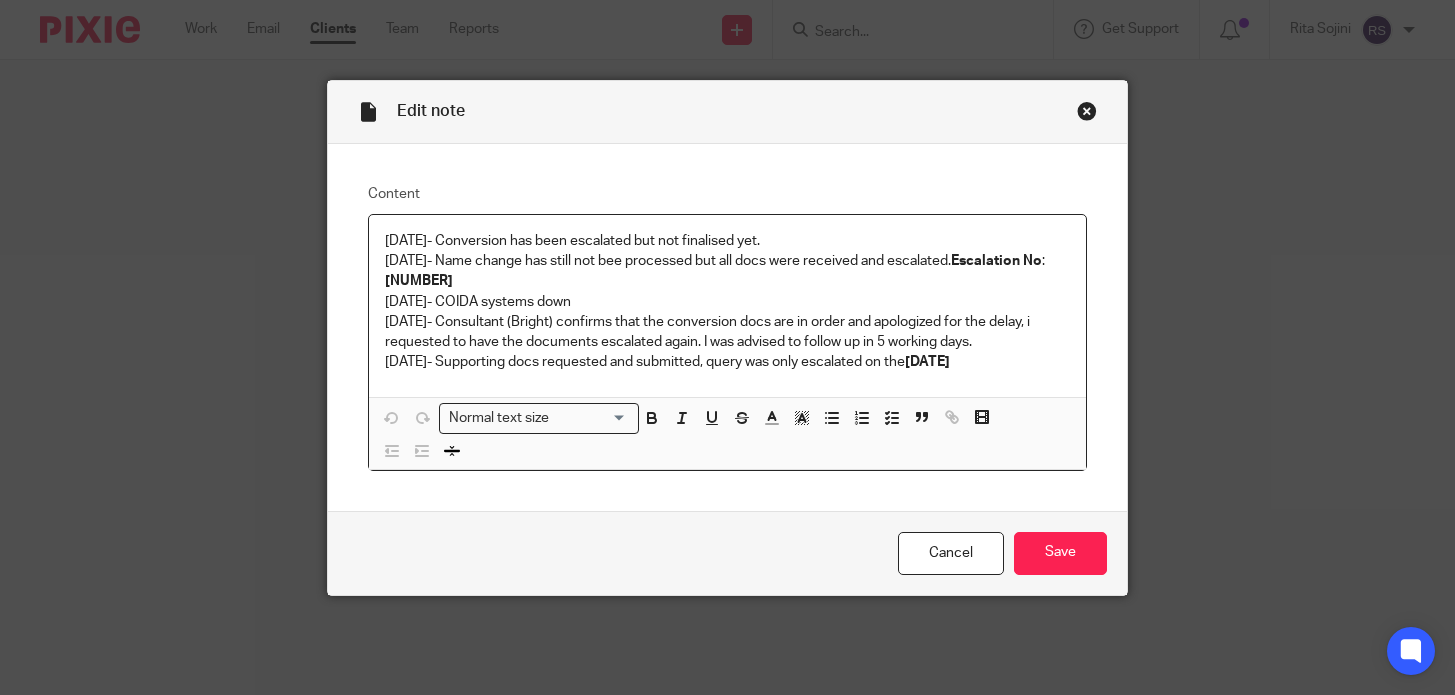 scroll, scrollTop: 0, scrollLeft: 0, axis: both 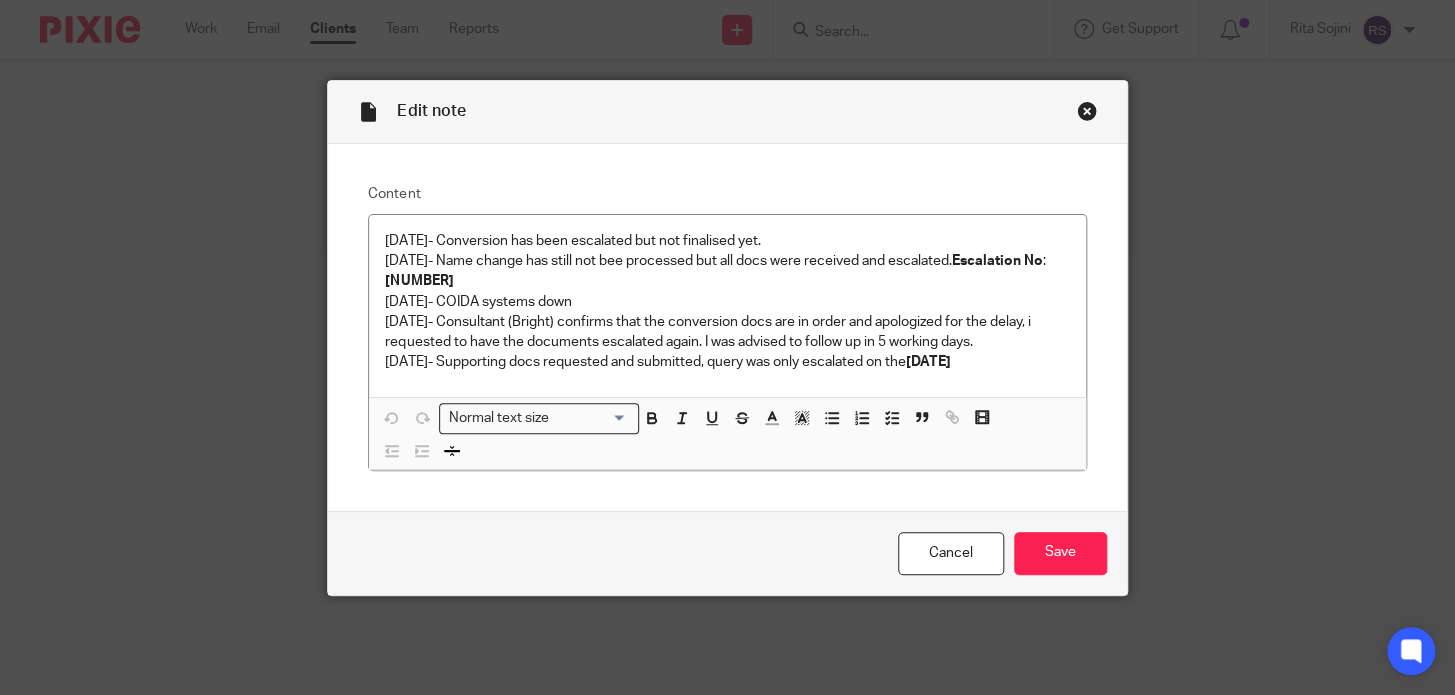 click at bounding box center [1087, 111] 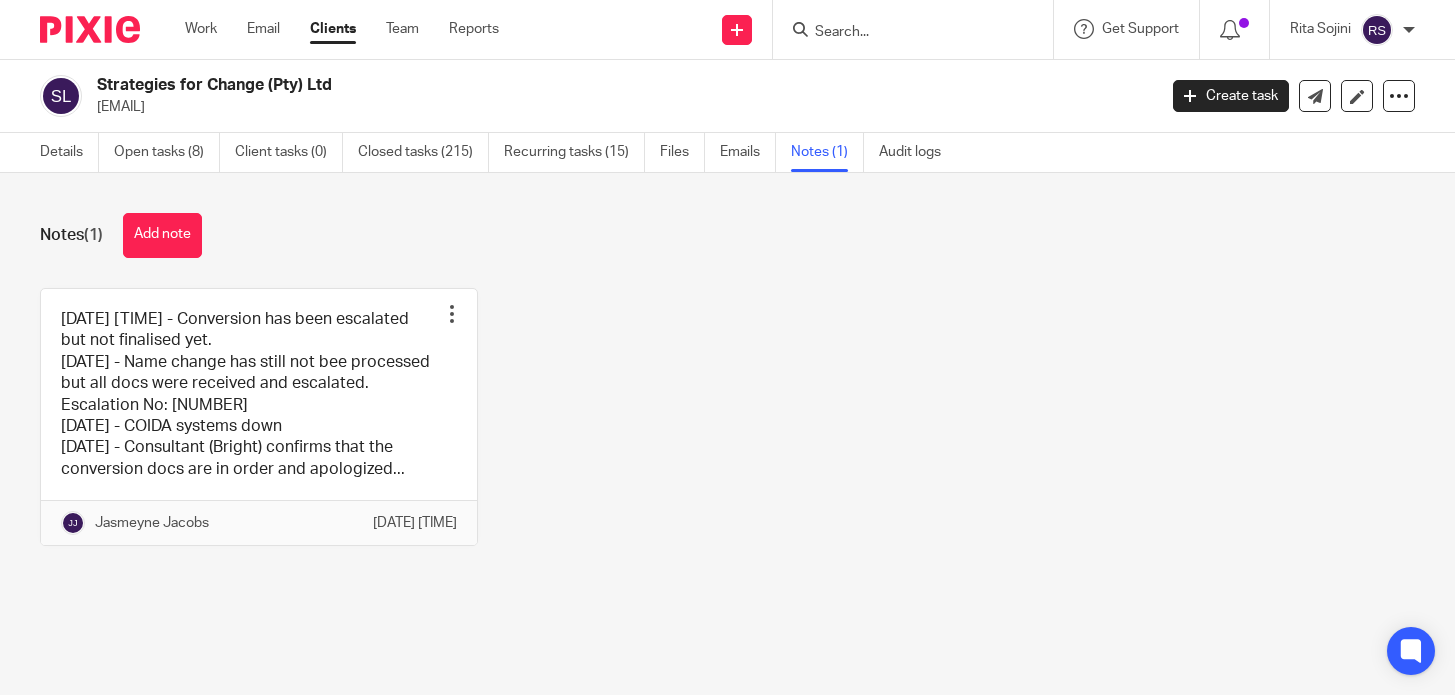 scroll, scrollTop: 0, scrollLeft: 0, axis: both 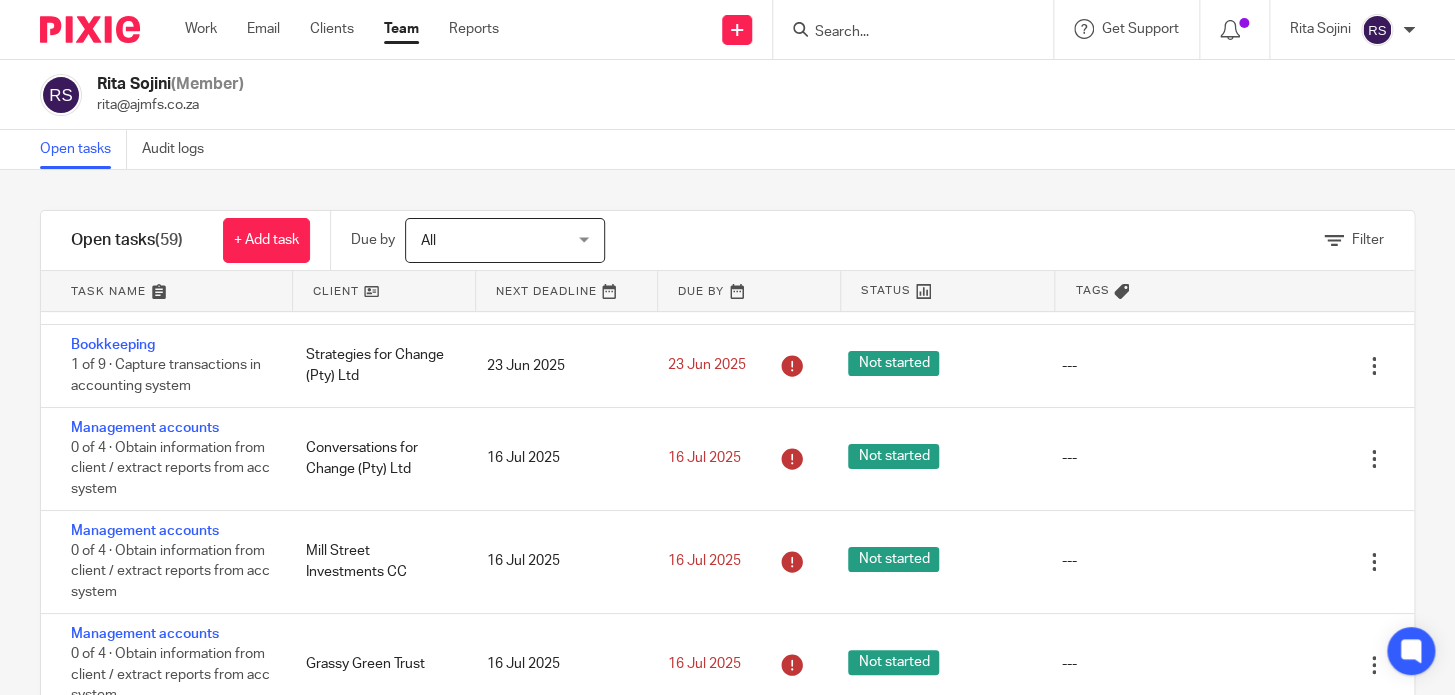 click at bounding box center [166, 291] 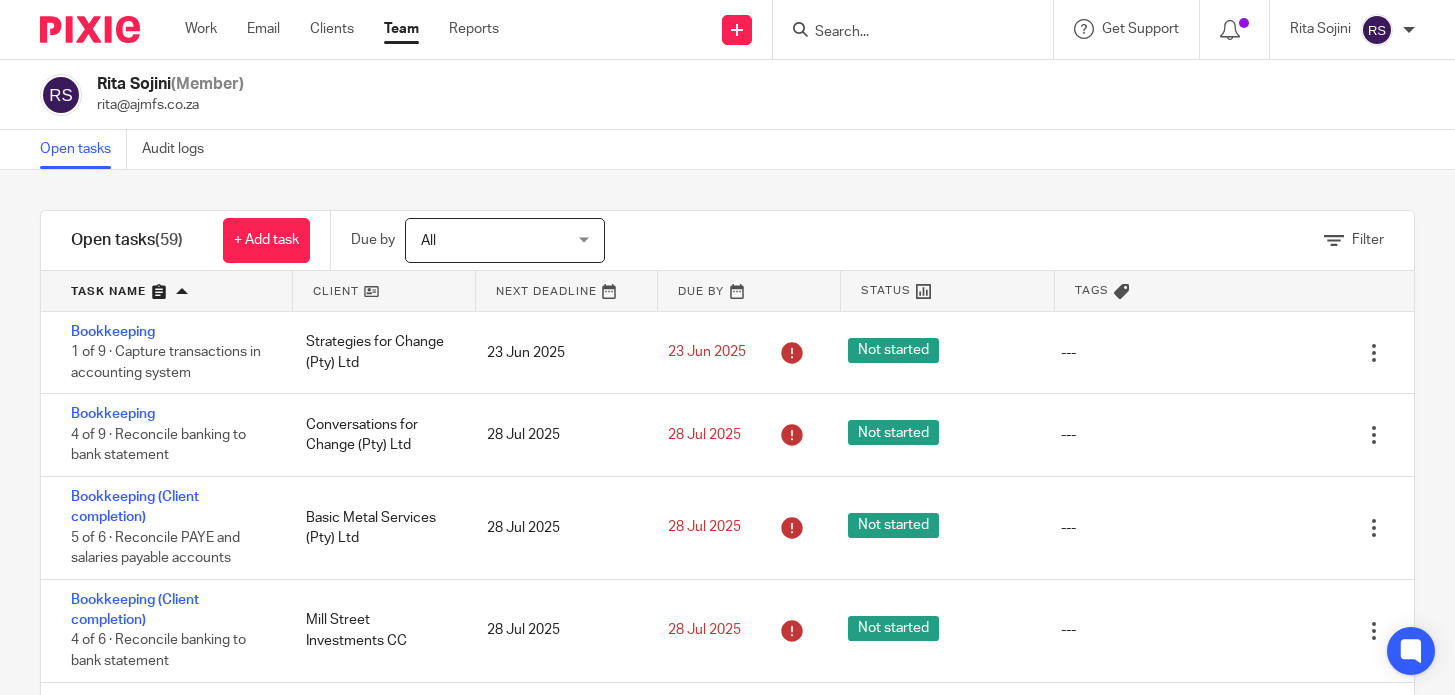 scroll, scrollTop: 0, scrollLeft: 0, axis: both 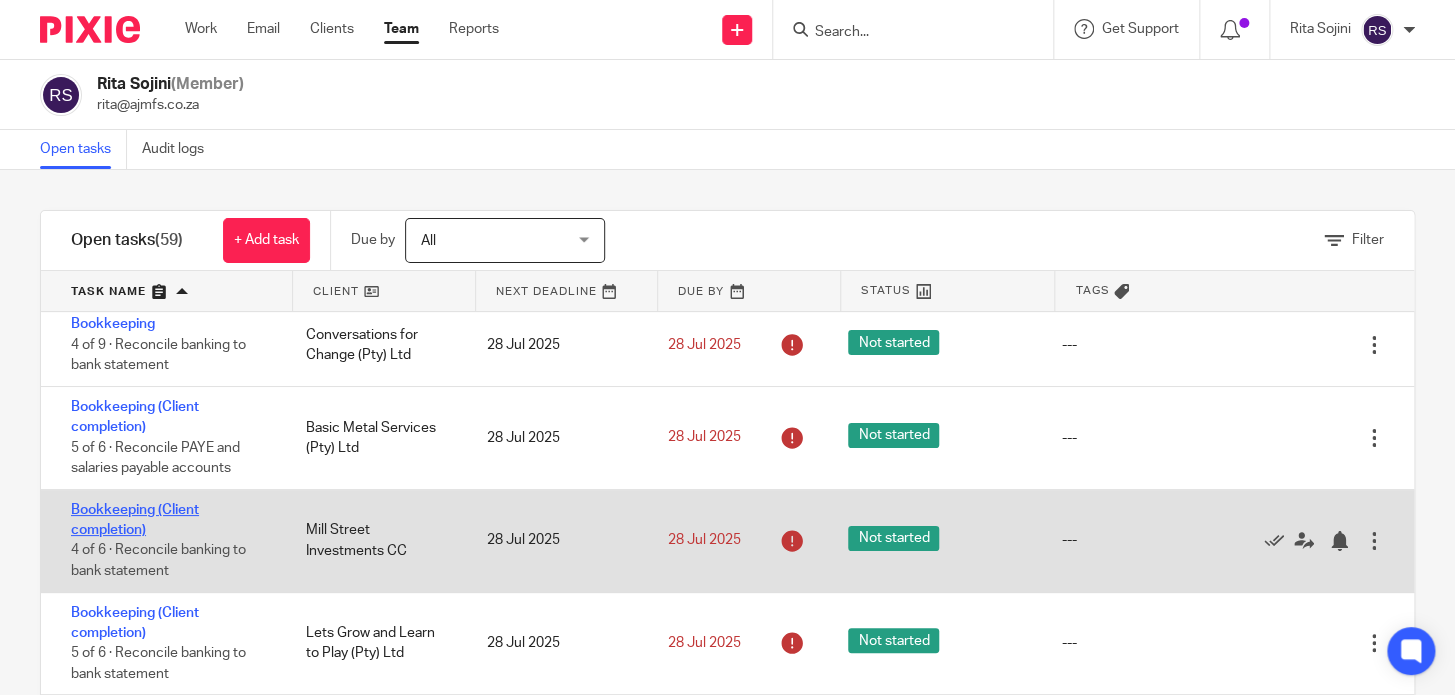 click on "Bookkeeping  (Client completion)" at bounding box center (135, 520) 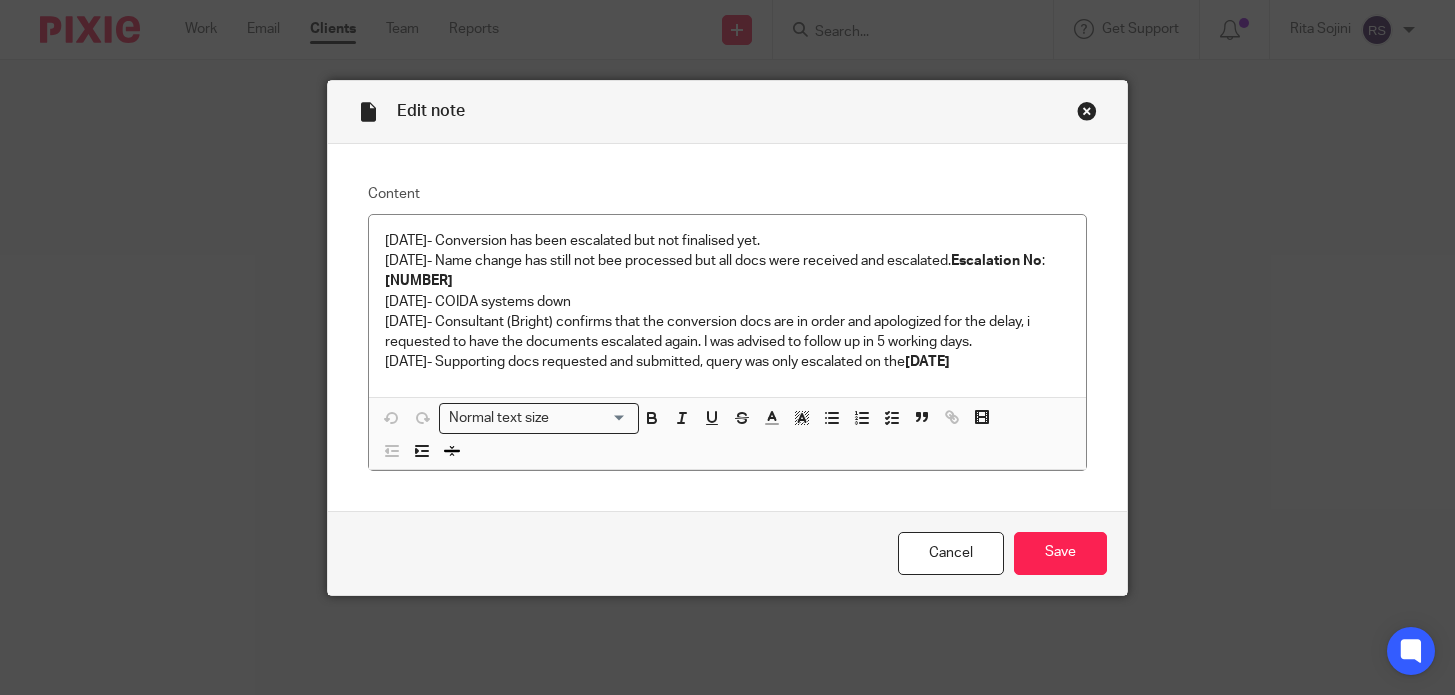 scroll, scrollTop: 0, scrollLeft: 0, axis: both 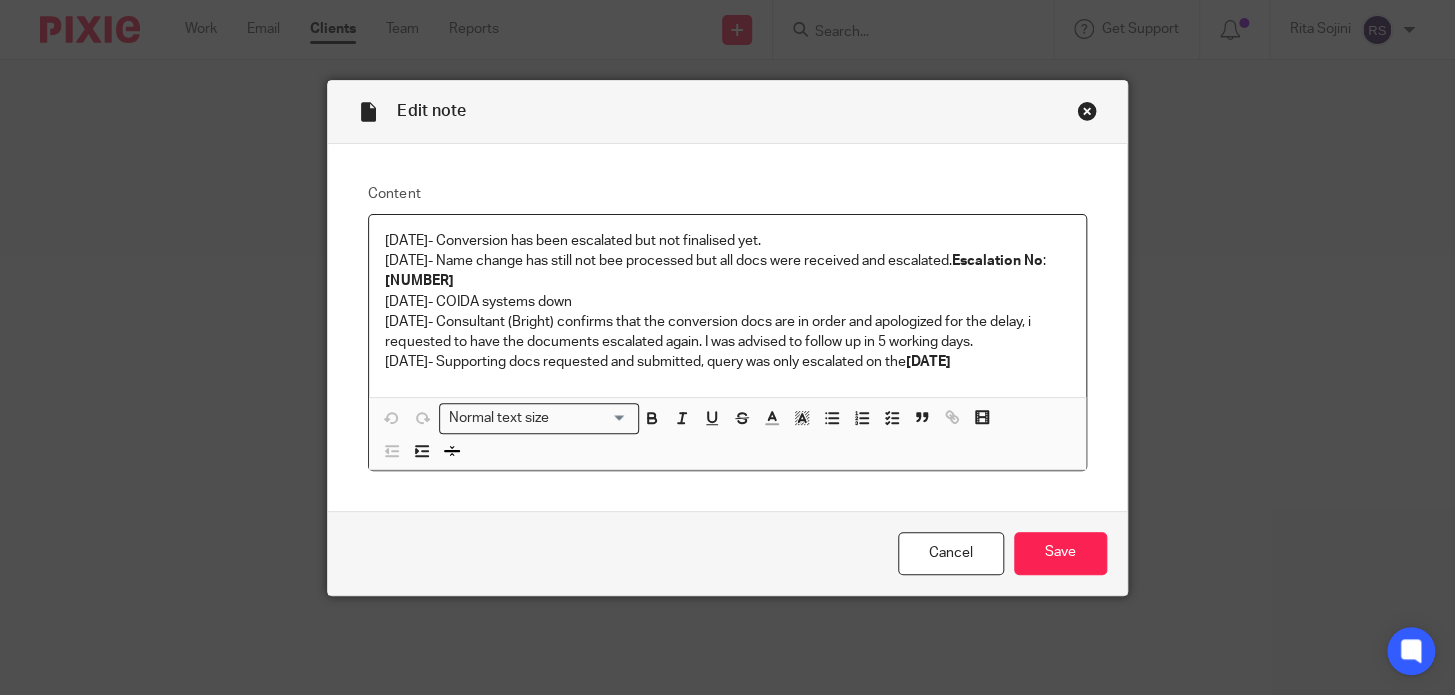 click at bounding box center (1087, 111) 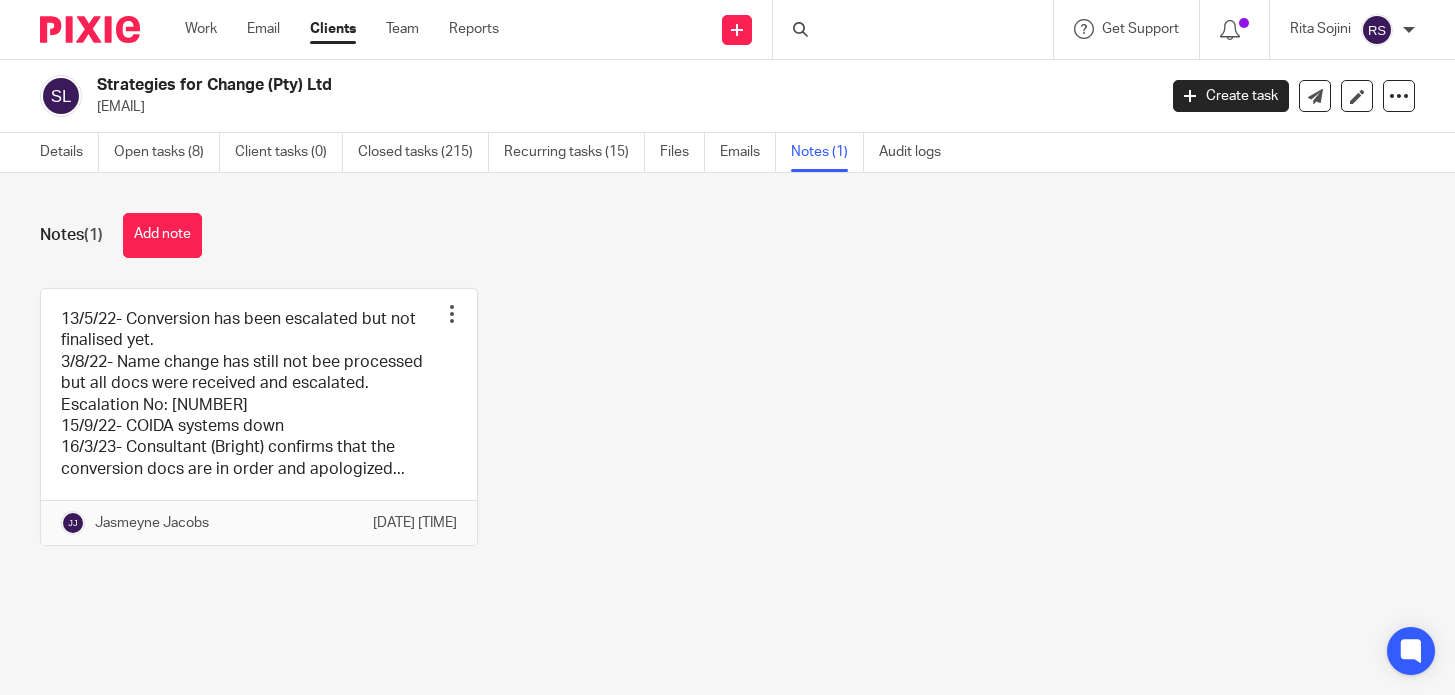 scroll, scrollTop: 0, scrollLeft: 0, axis: both 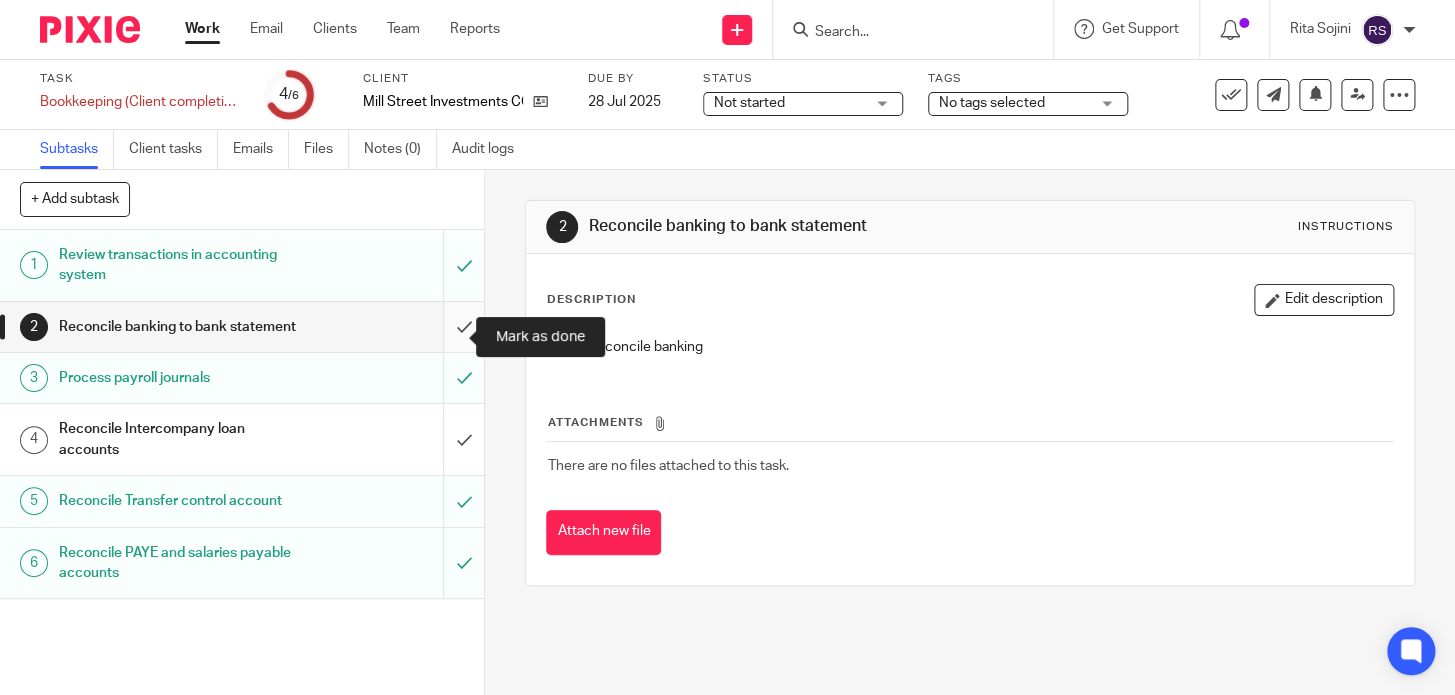 click at bounding box center [242, 327] 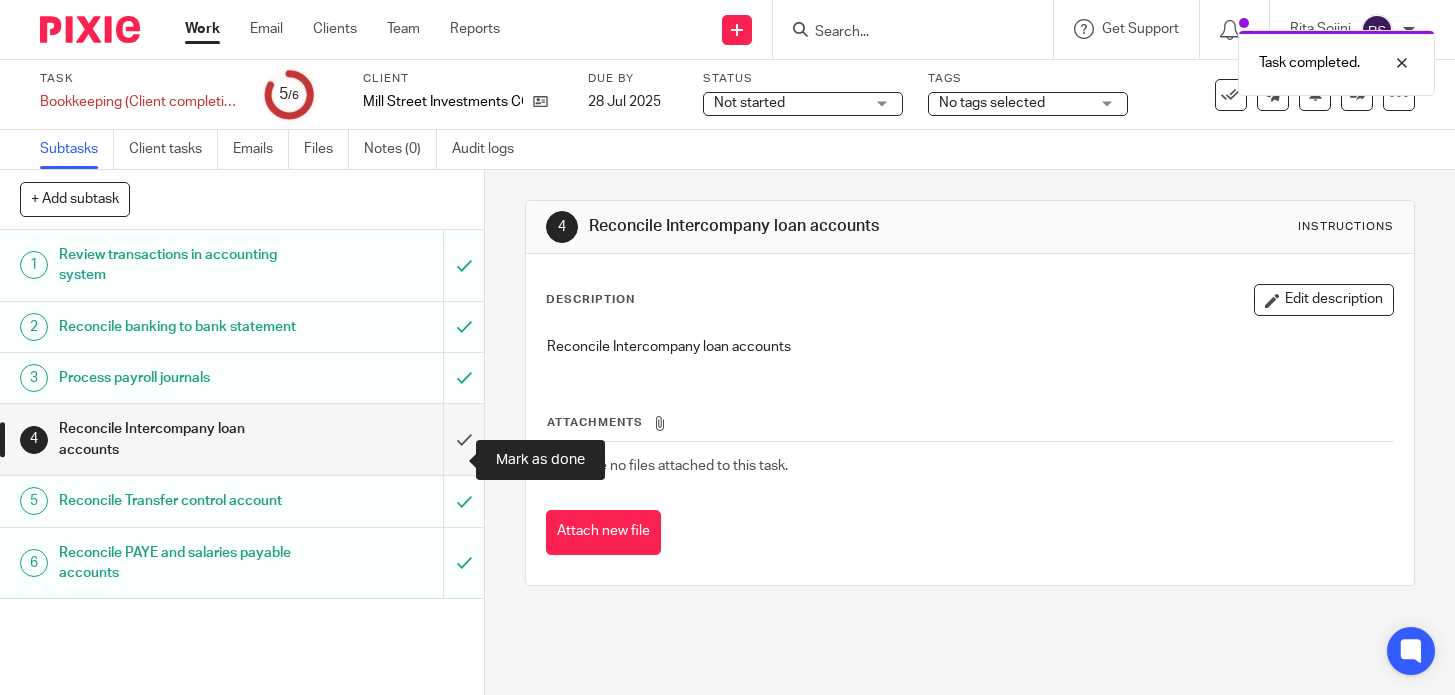 scroll, scrollTop: 0, scrollLeft: 0, axis: both 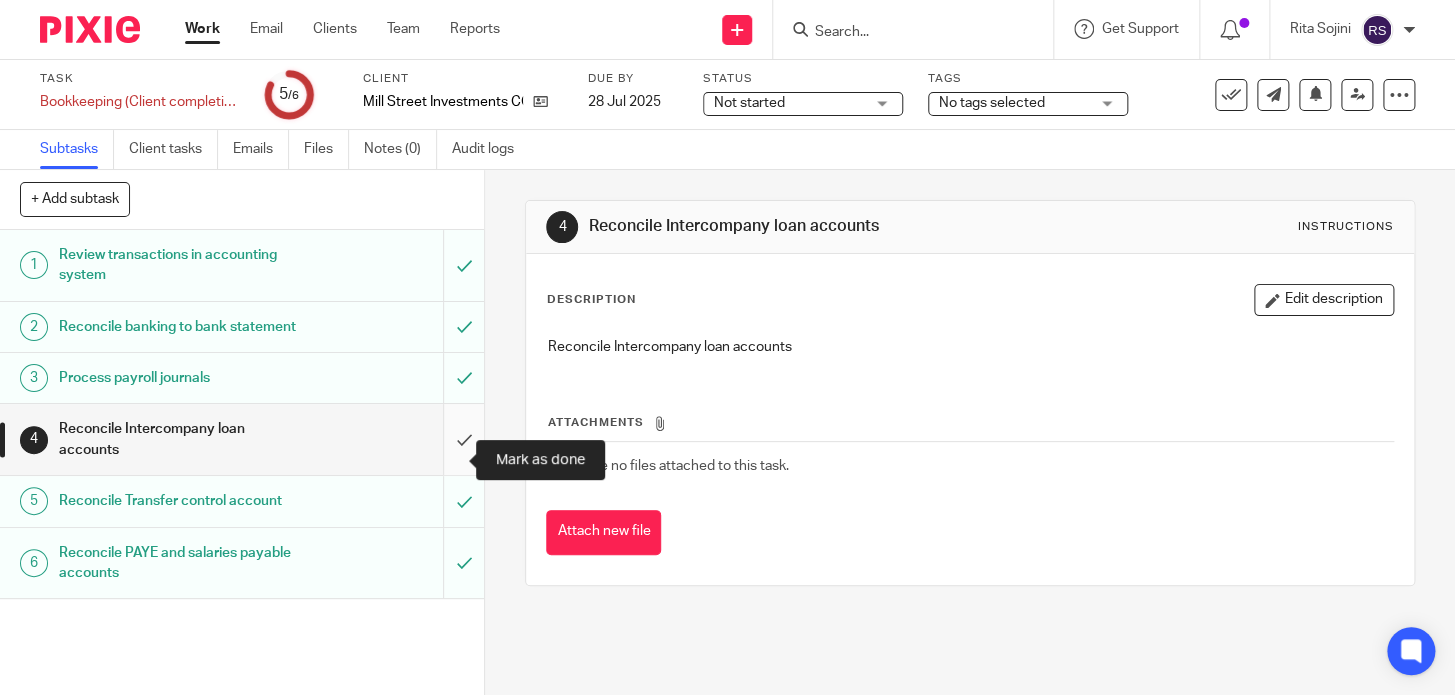 click at bounding box center (242, 439) 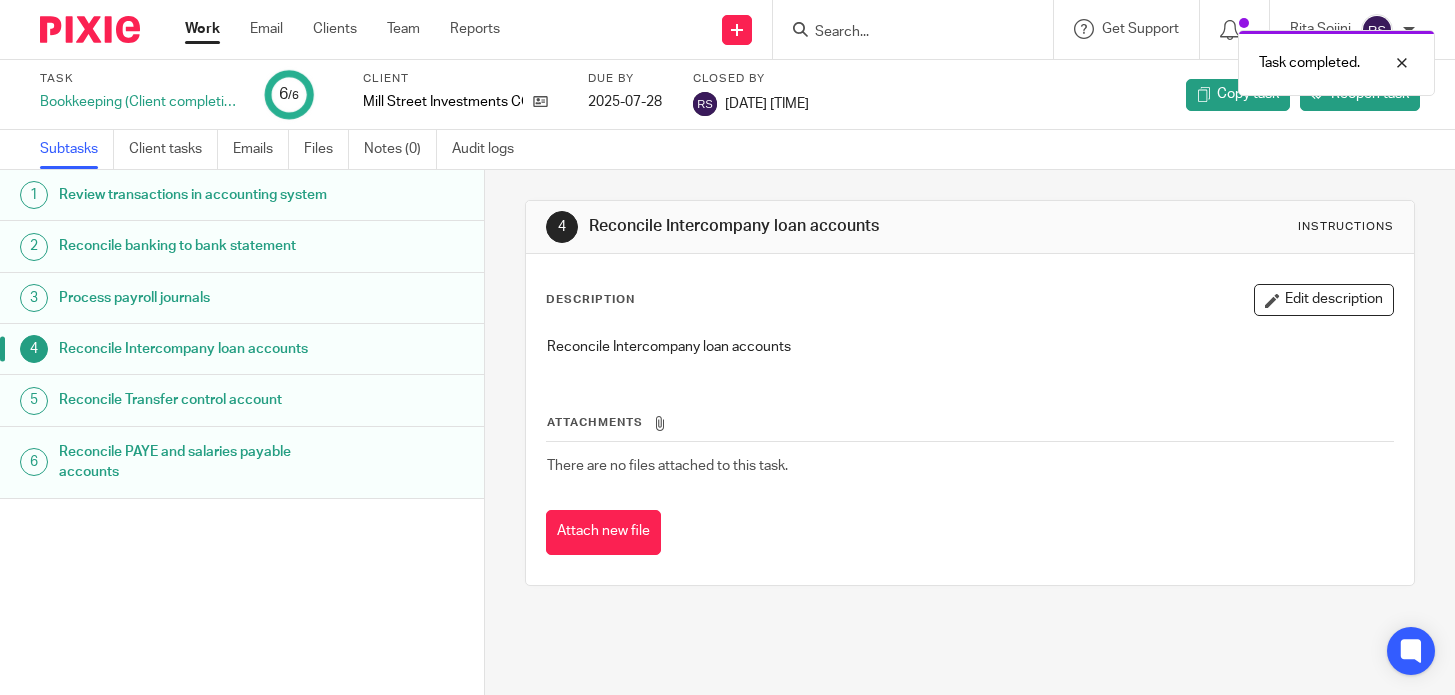 scroll, scrollTop: 0, scrollLeft: 0, axis: both 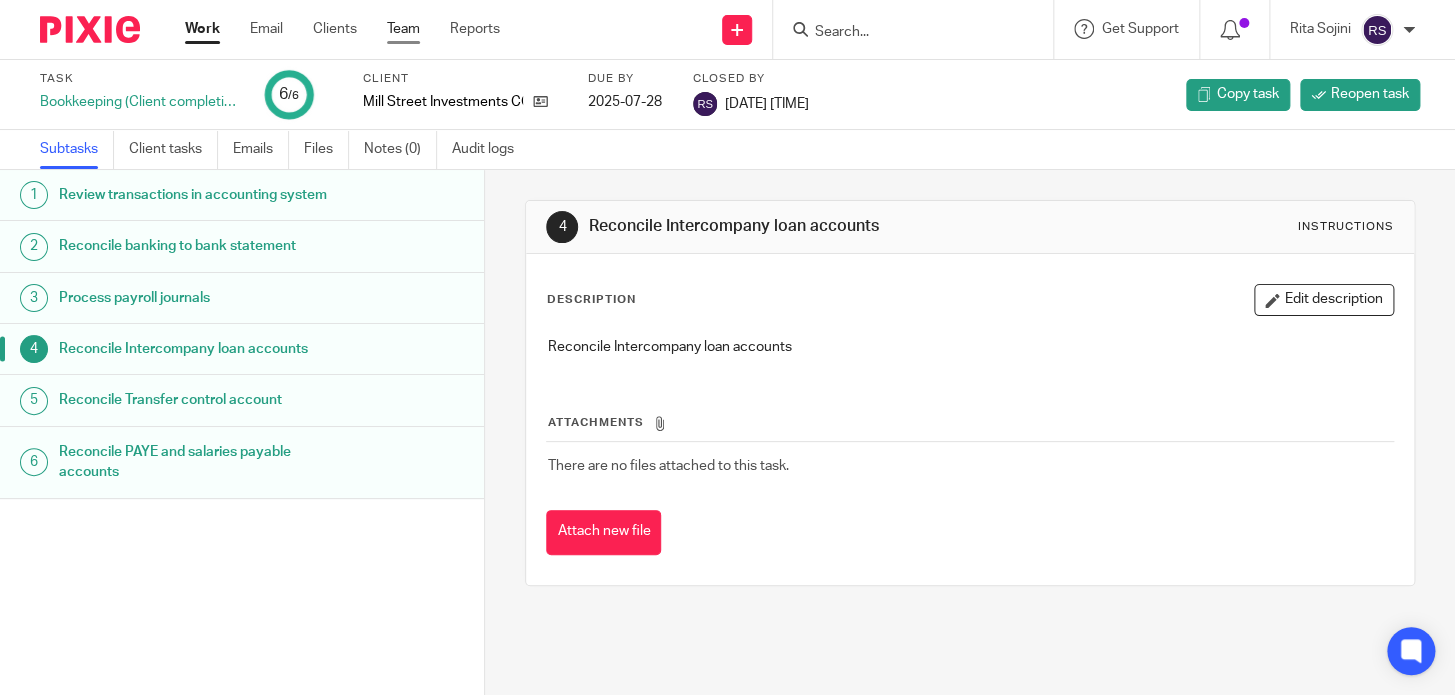click on "Team" at bounding box center [403, 29] 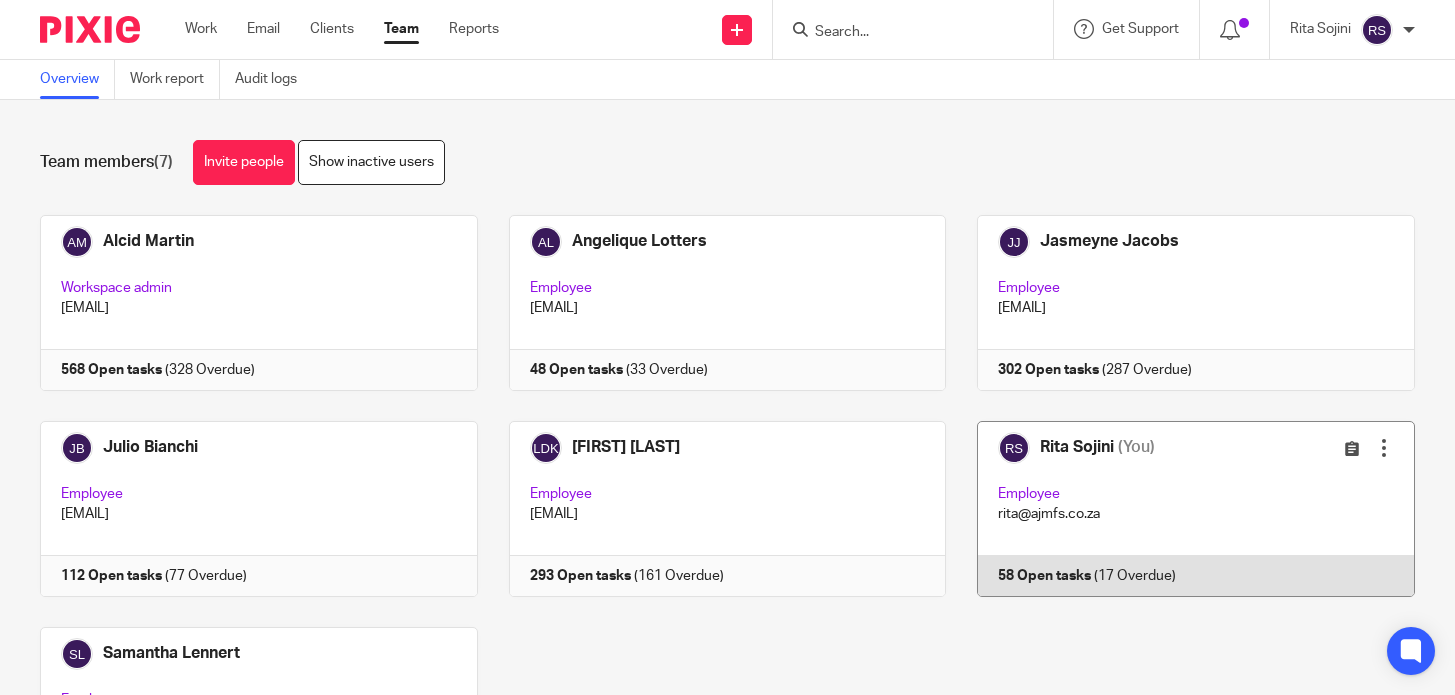 scroll, scrollTop: 0, scrollLeft: 0, axis: both 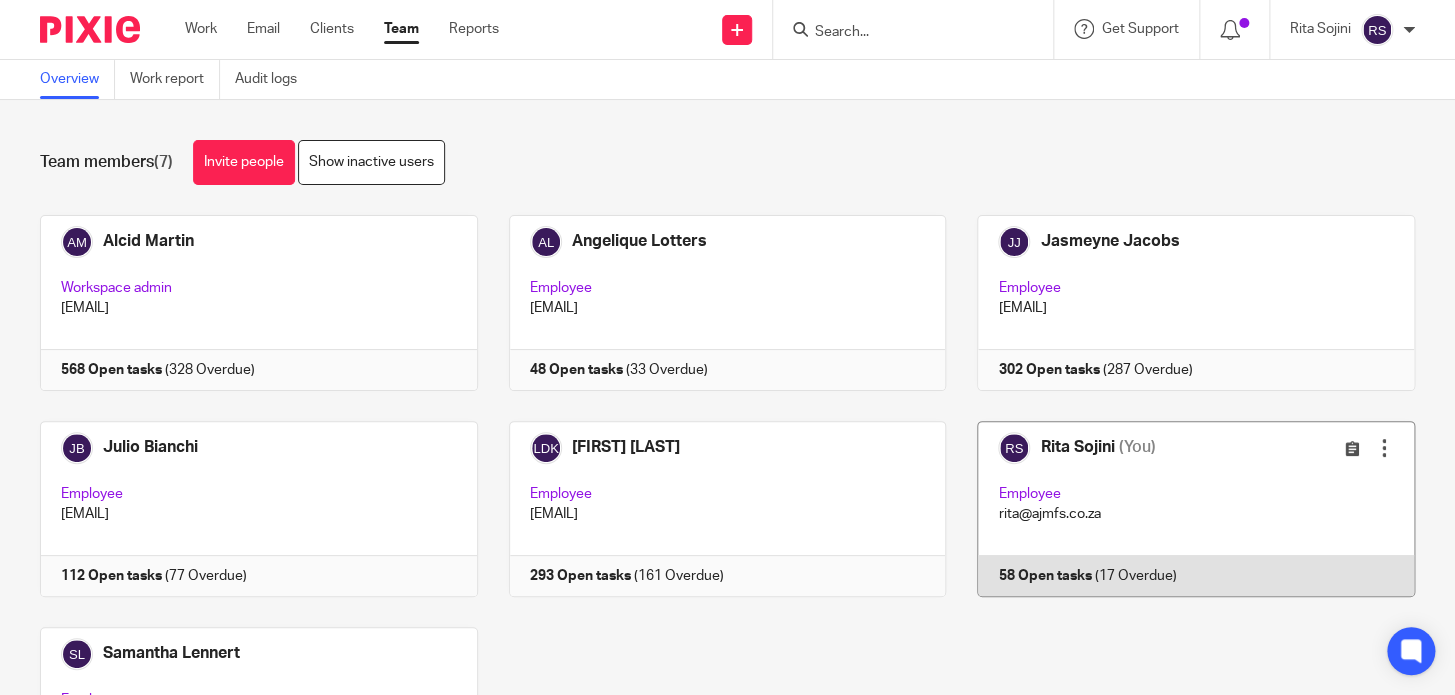click at bounding box center (1180, 509) 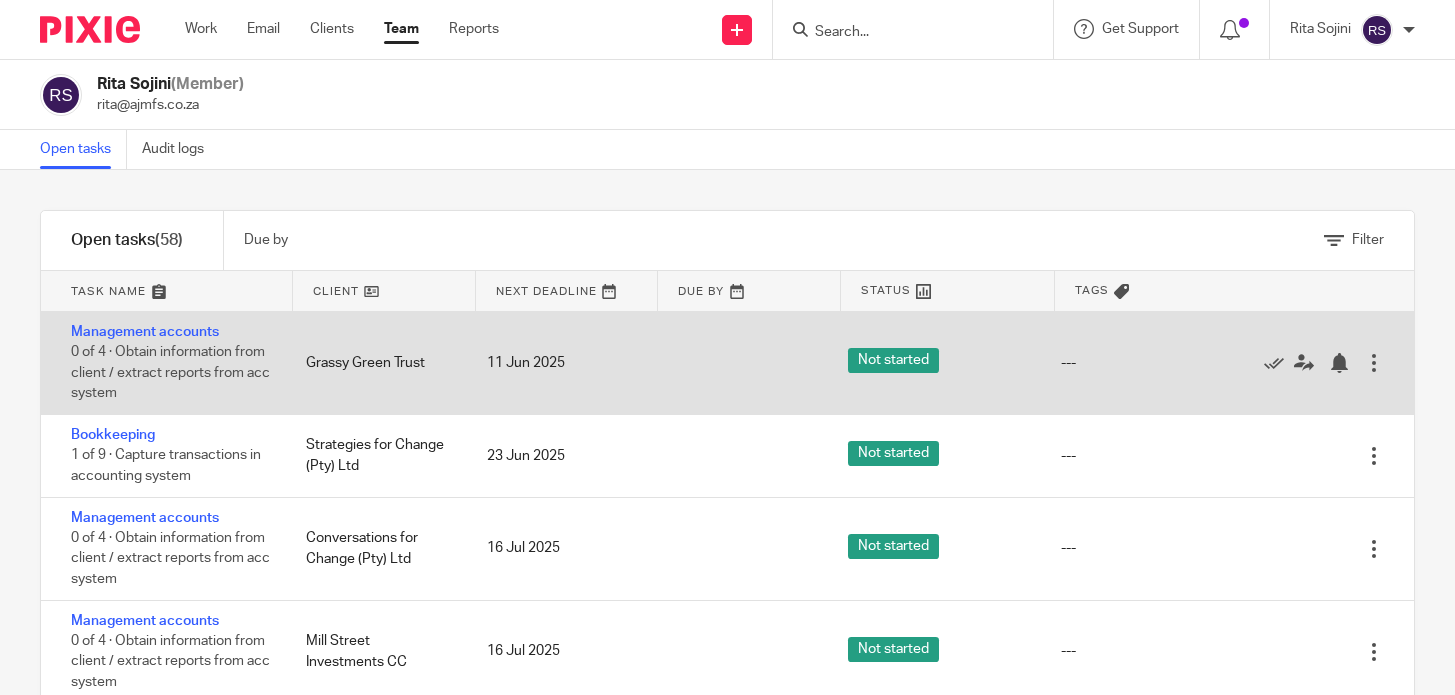 scroll, scrollTop: 0, scrollLeft: 0, axis: both 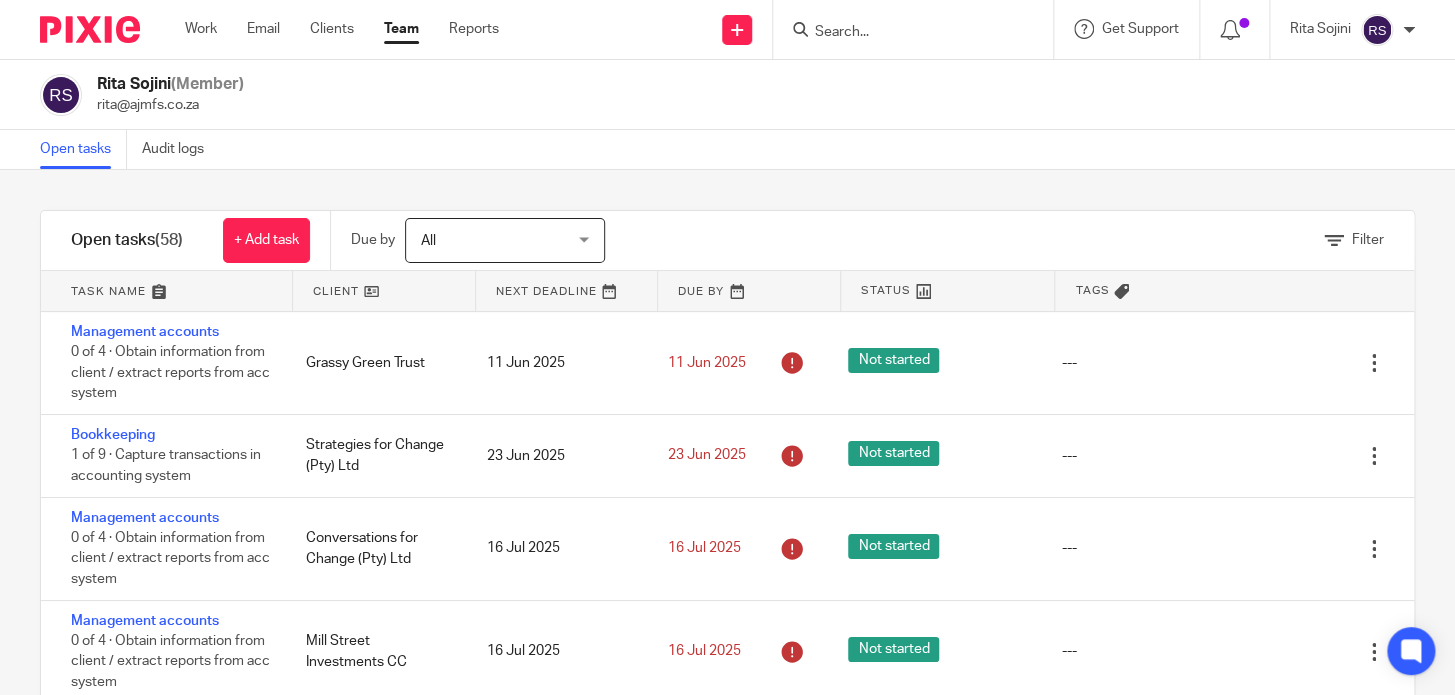 click at bounding box center [166, 291] 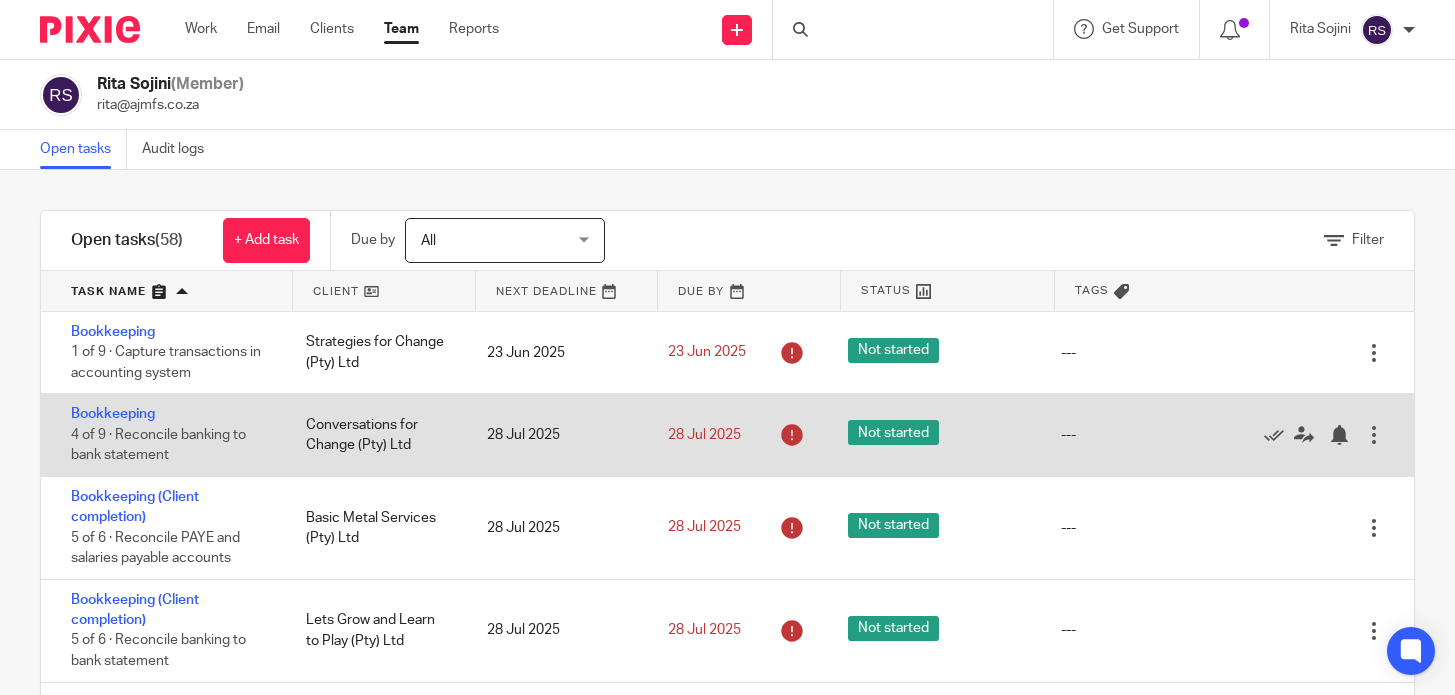 scroll, scrollTop: 0, scrollLeft: 0, axis: both 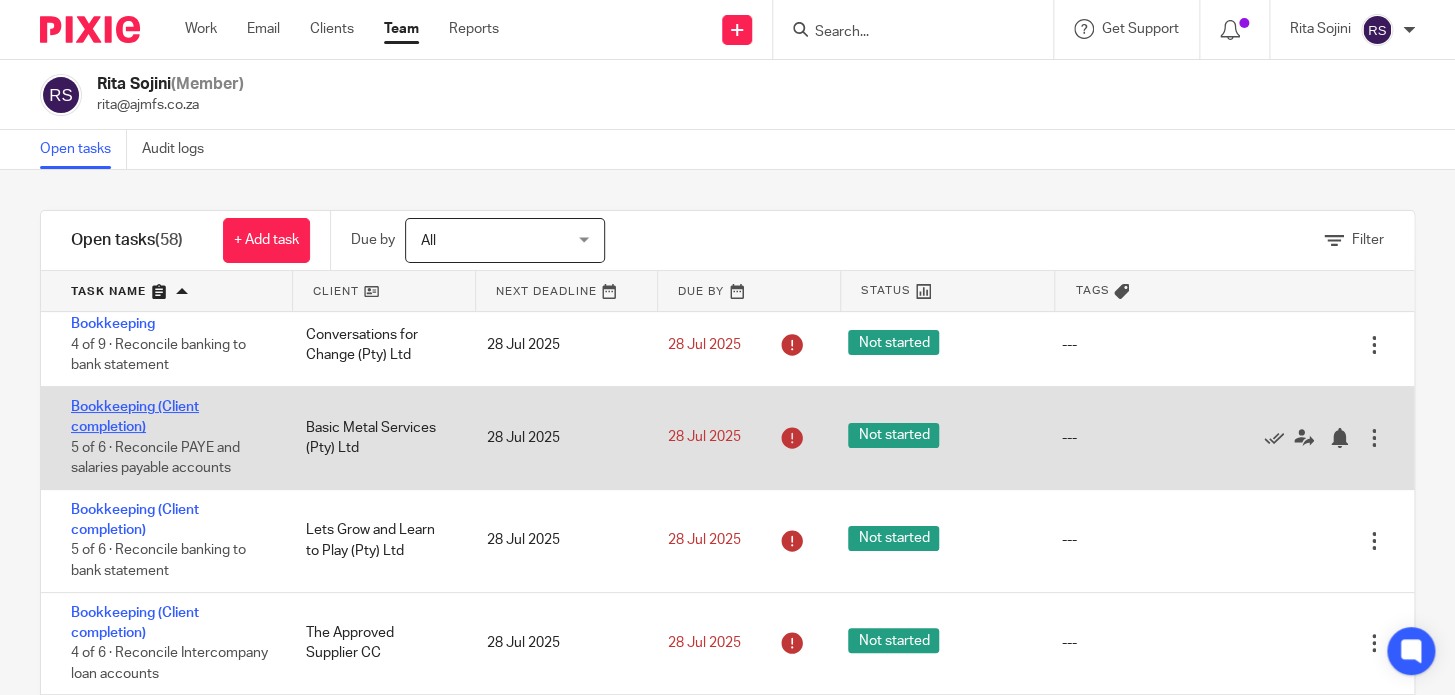 click on "Bookkeeping  (Client completion)" at bounding box center [135, 417] 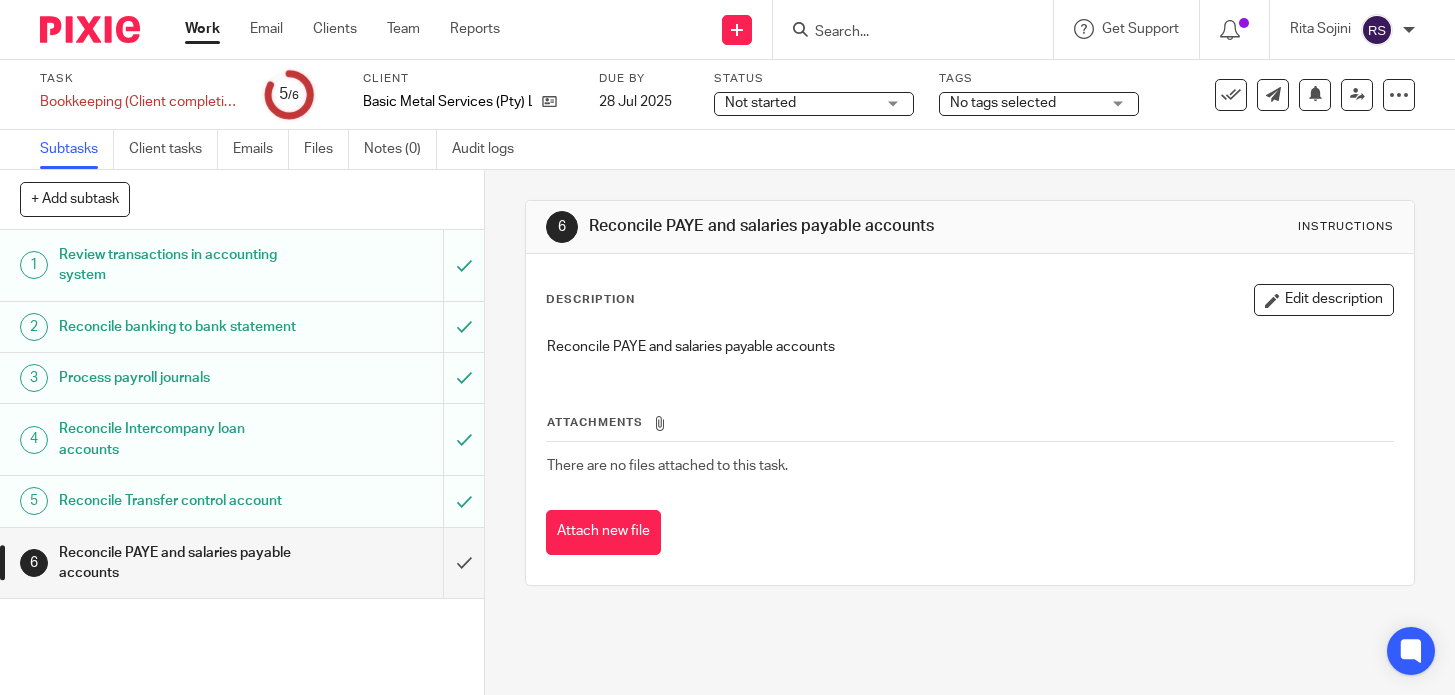 scroll, scrollTop: 0, scrollLeft: 0, axis: both 